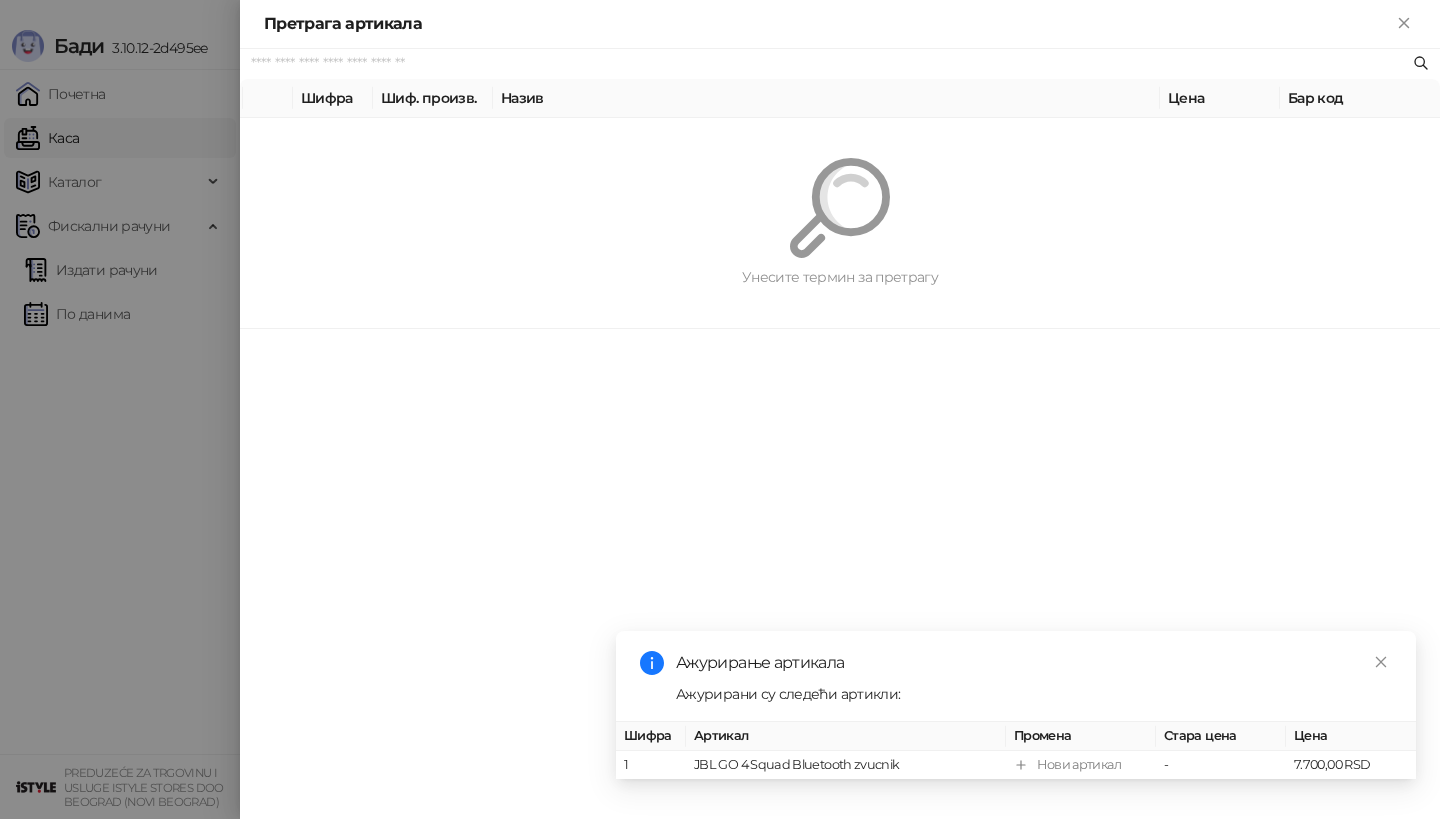 scroll, scrollTop: 0, scrollLeft: 0, axis: both 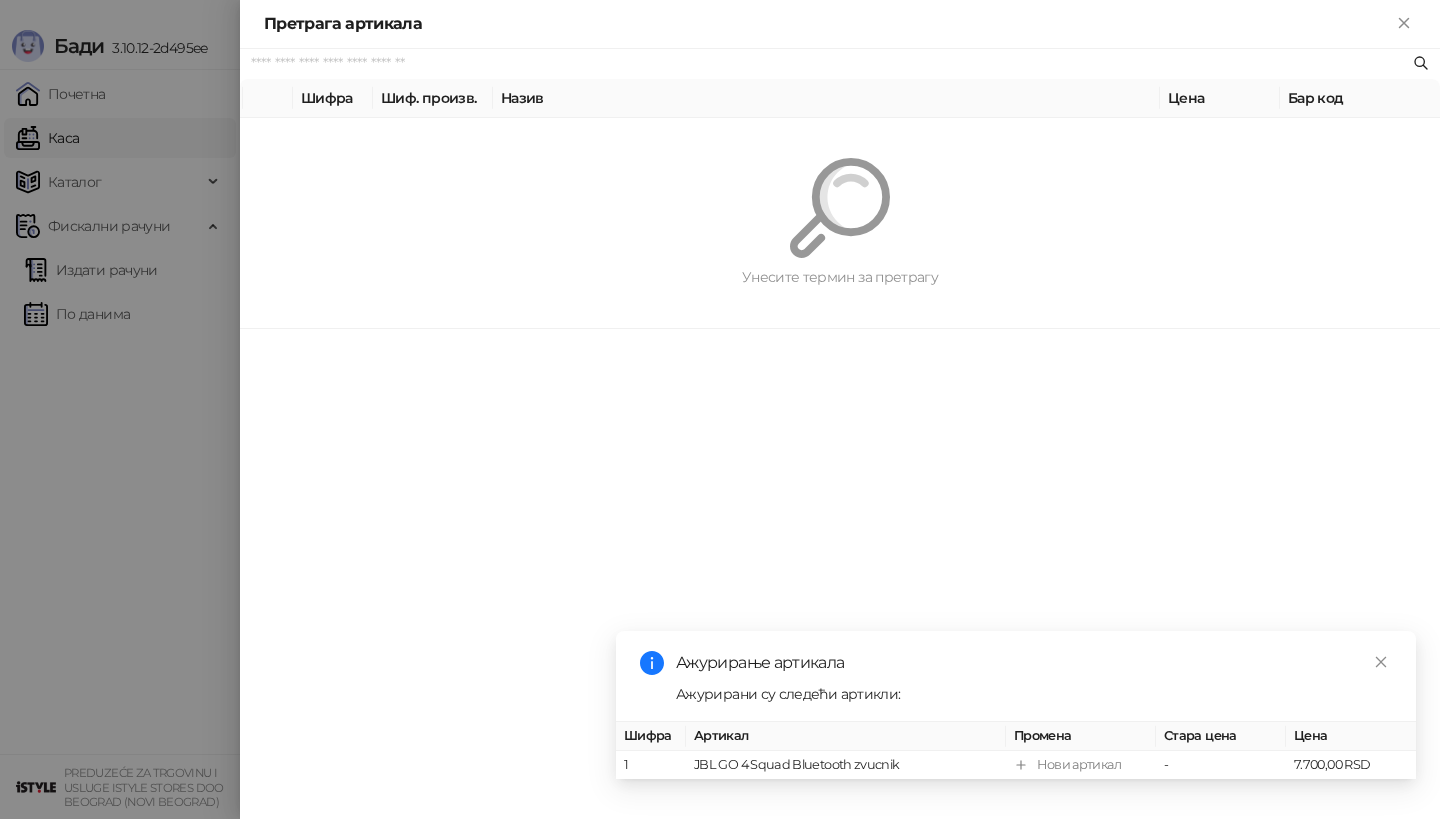 paste on "*********" 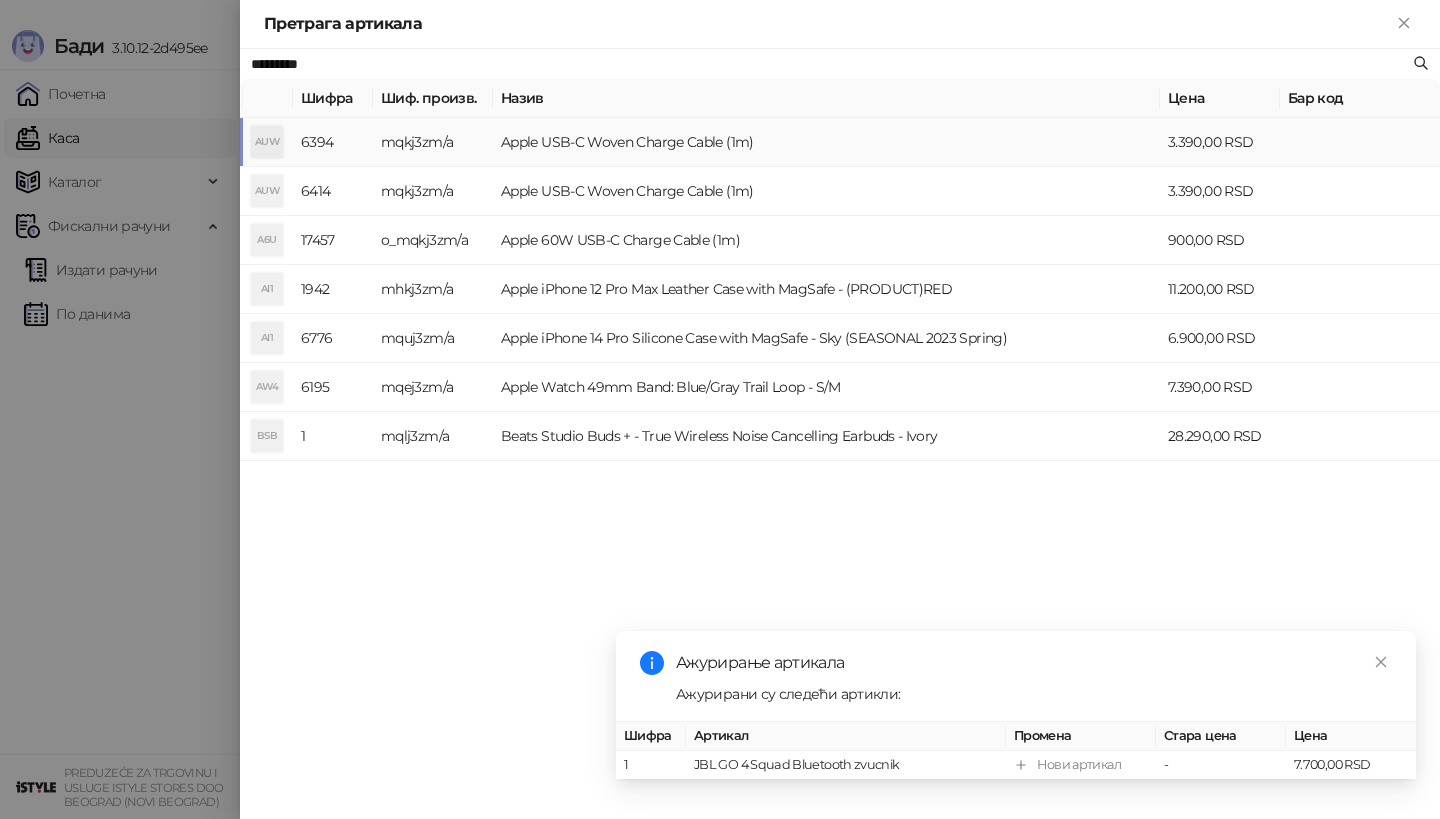 click on "Apple USB-C Woven Charge Cable (1m)" at bounding box center (826, 142) 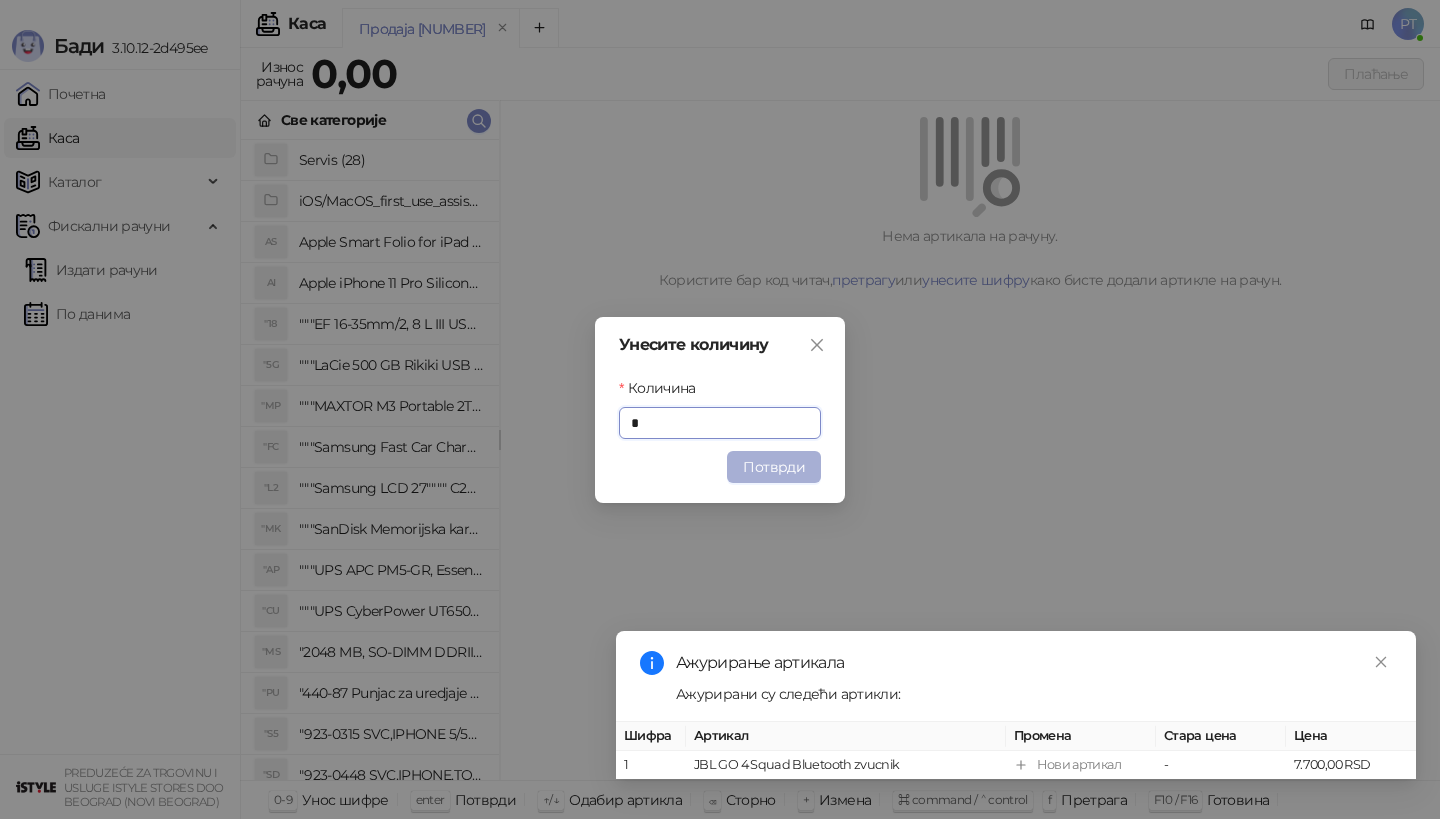 click on "Потврди" at bounding box center [774, 467] 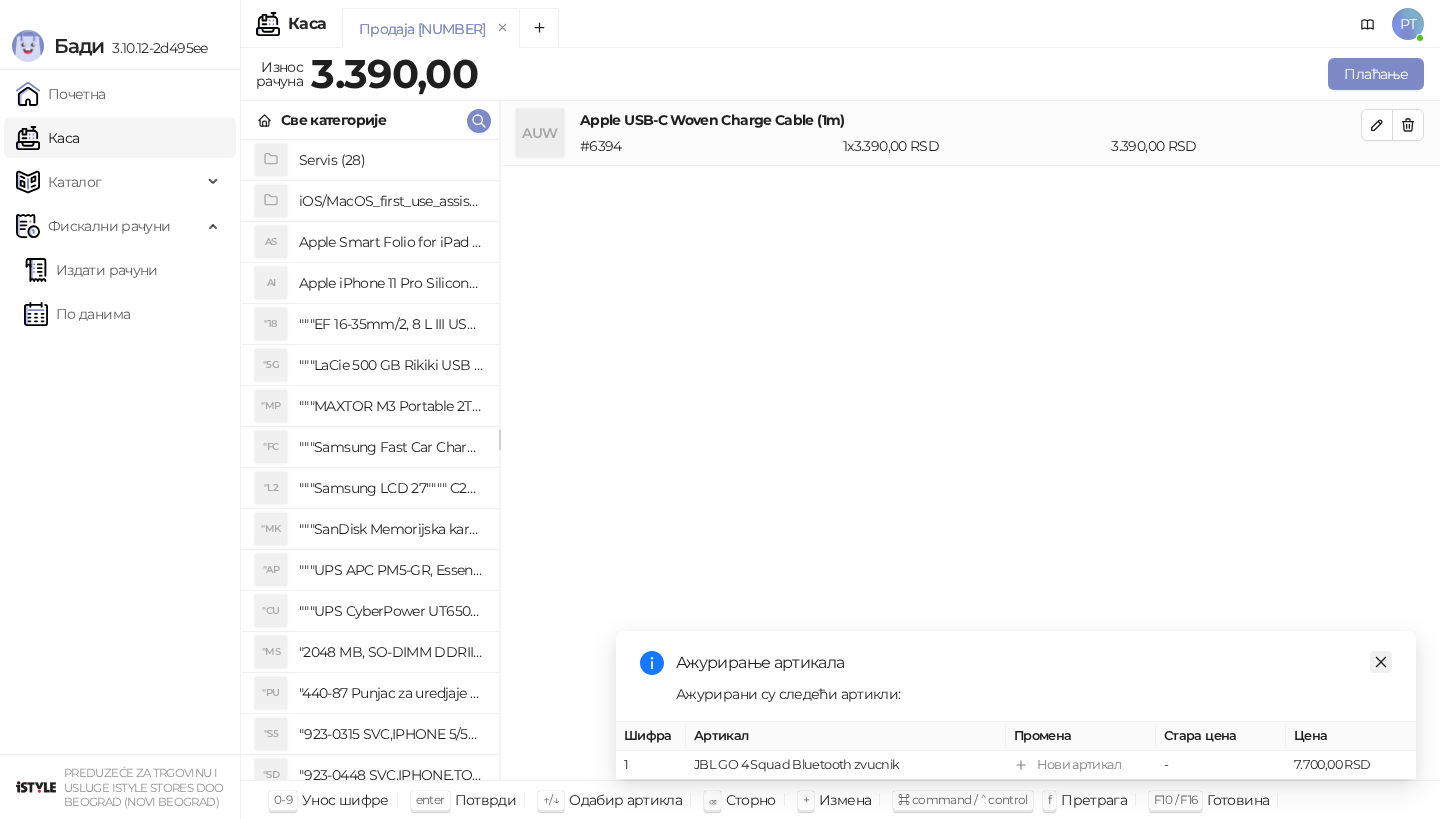 click 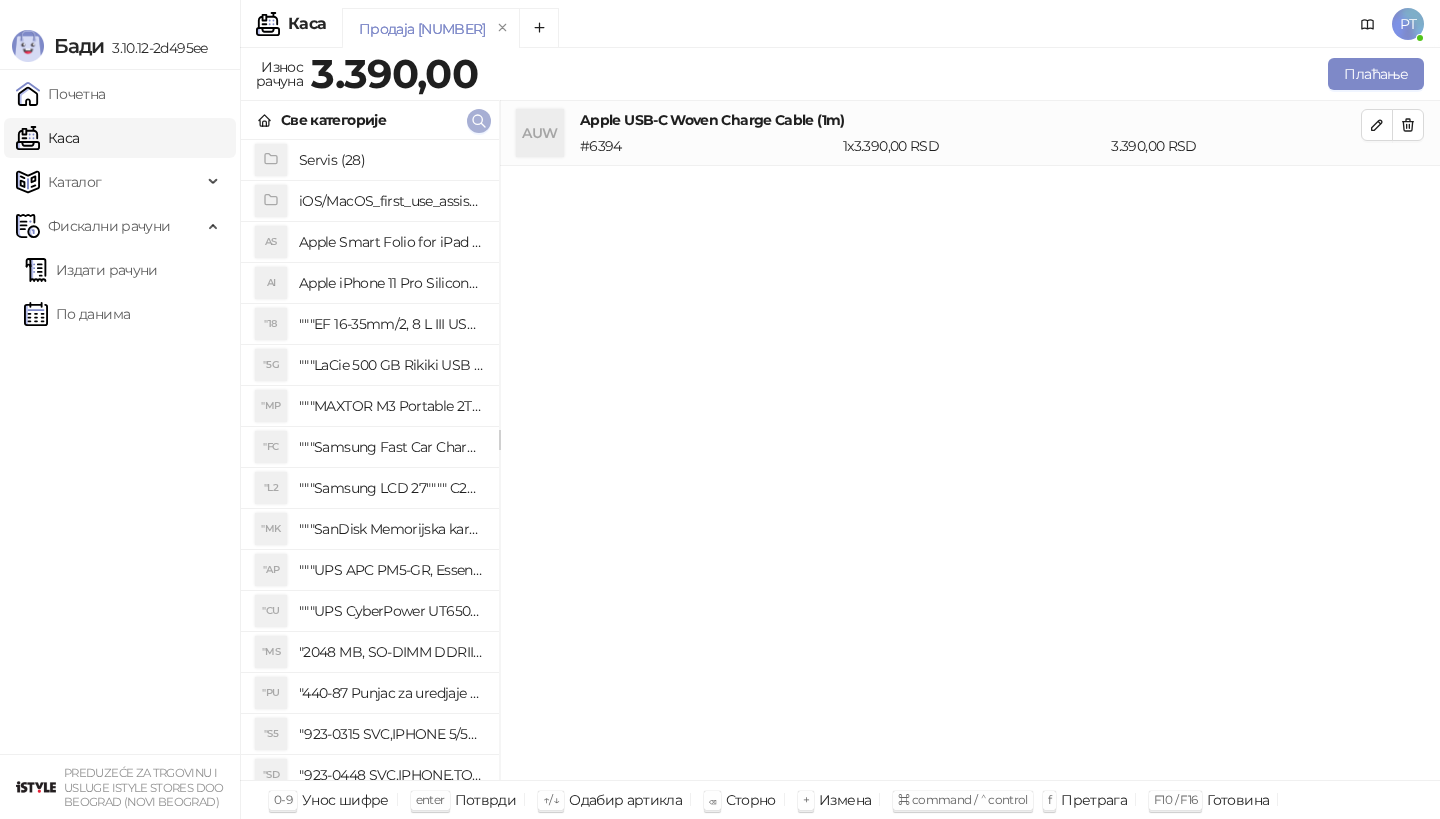 click 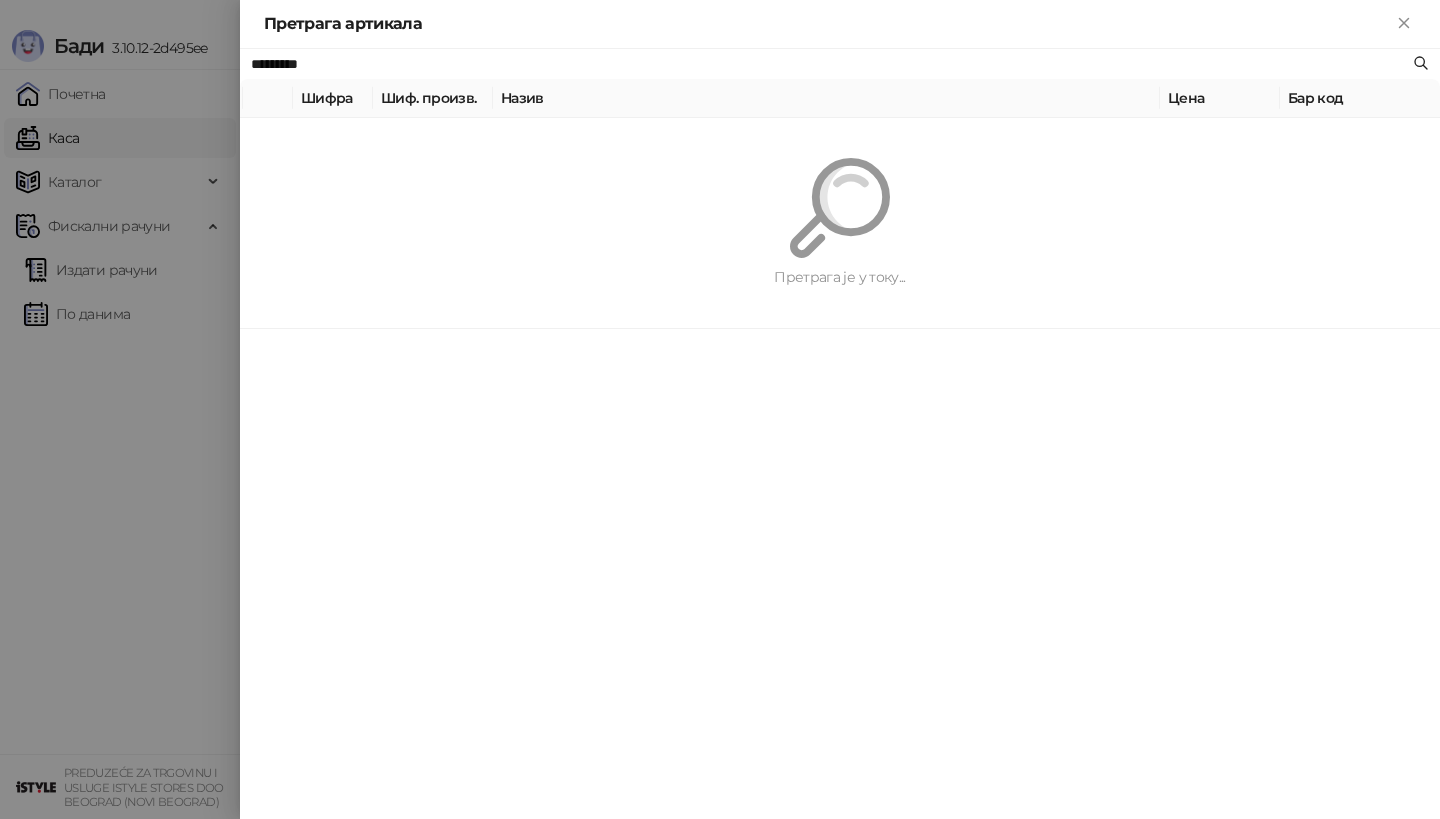 paste on "**********" 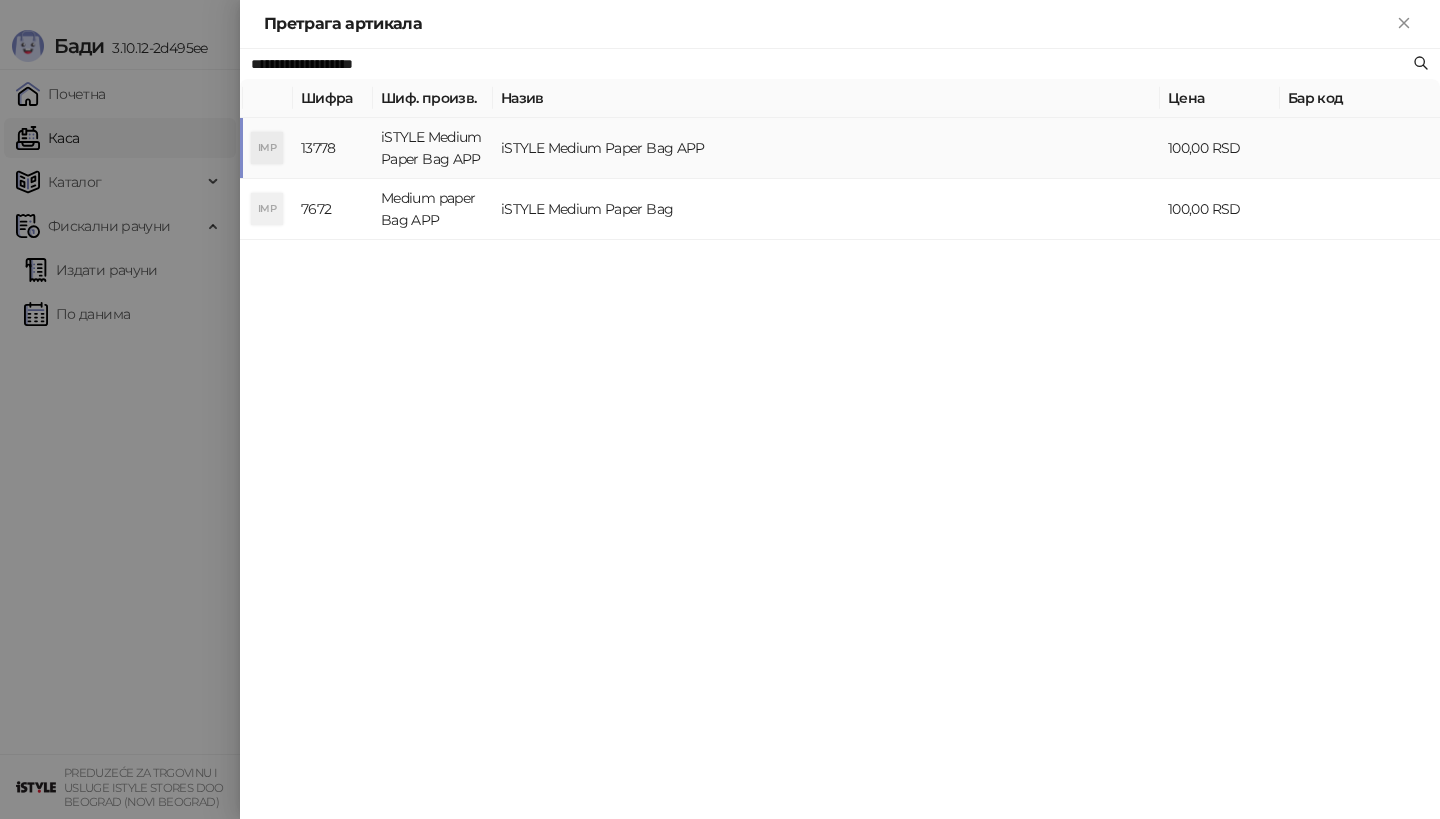 type on "**********" 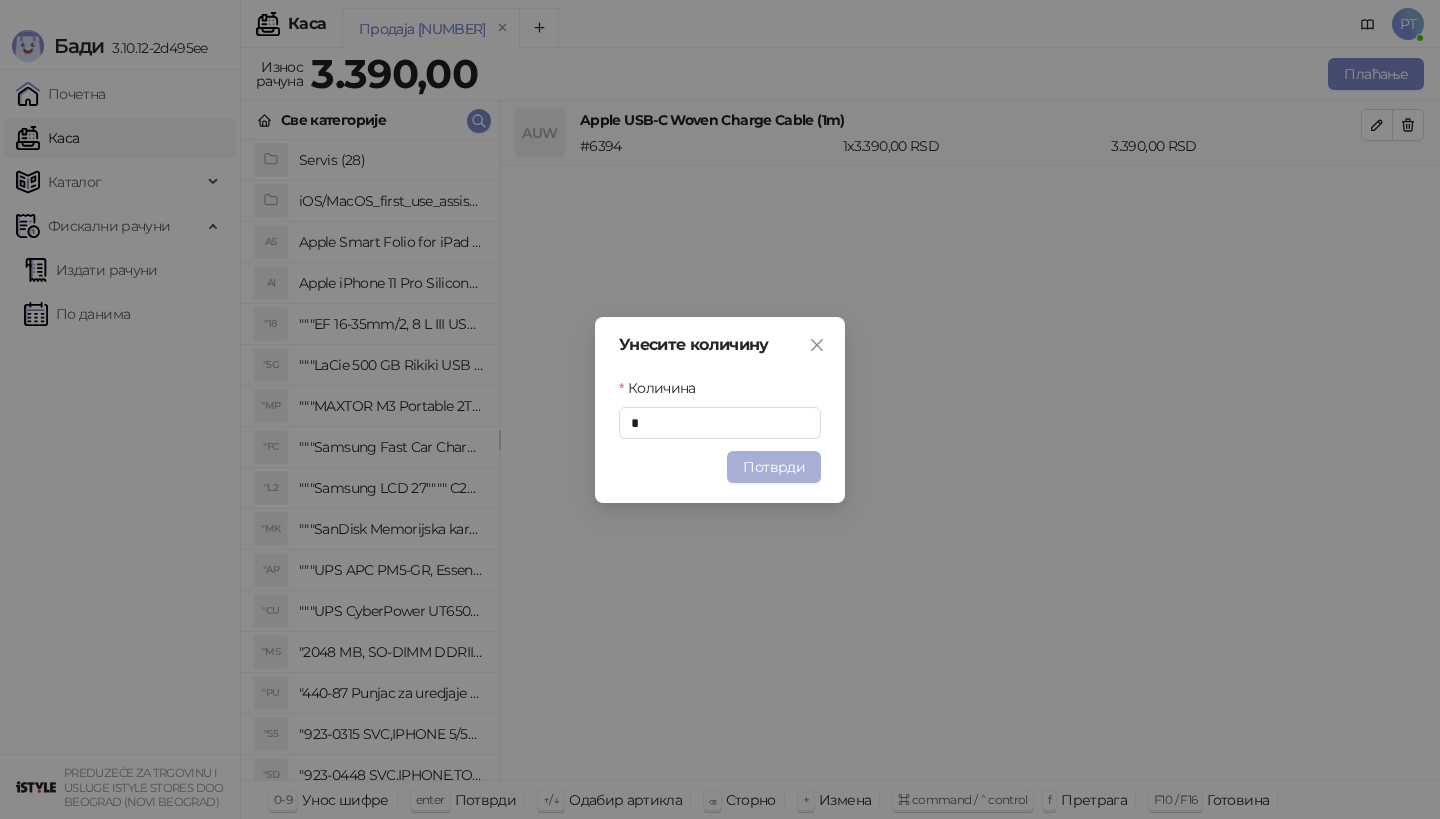 click on "Потврди" at bounding box center [774, 467] 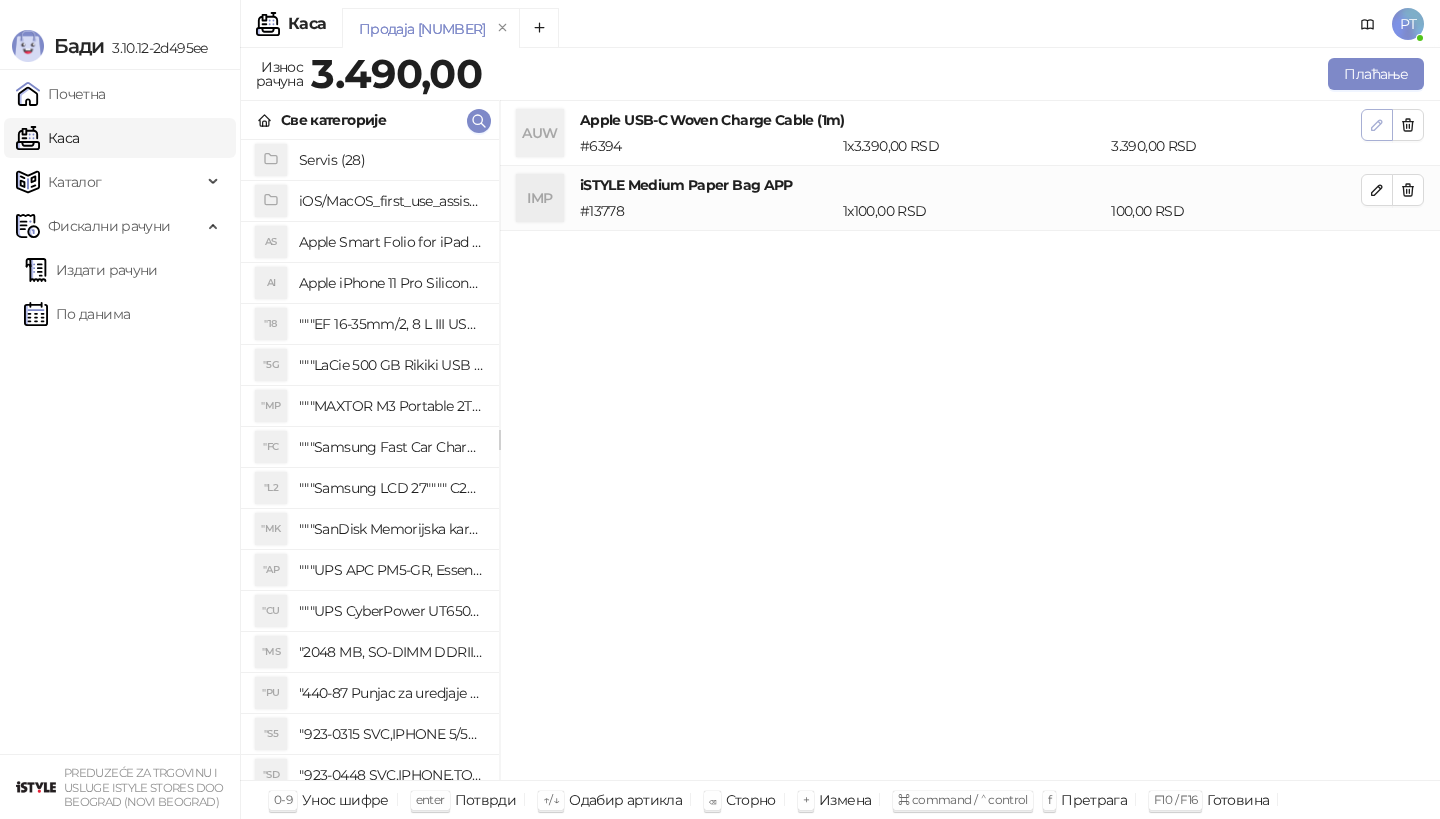 click at bounding box center [1377, 124] 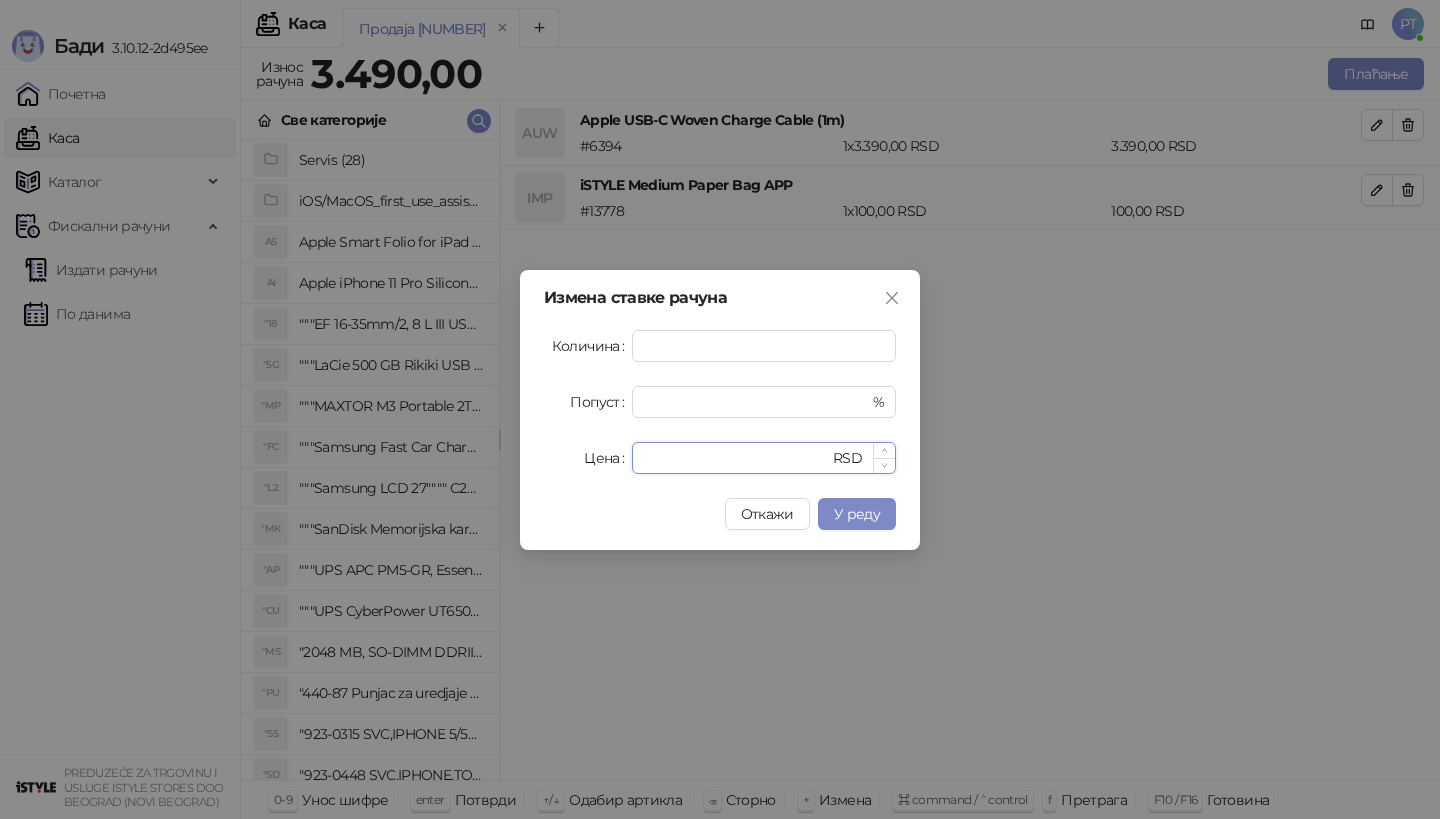 click on "****" at bounding box center (736, 458) 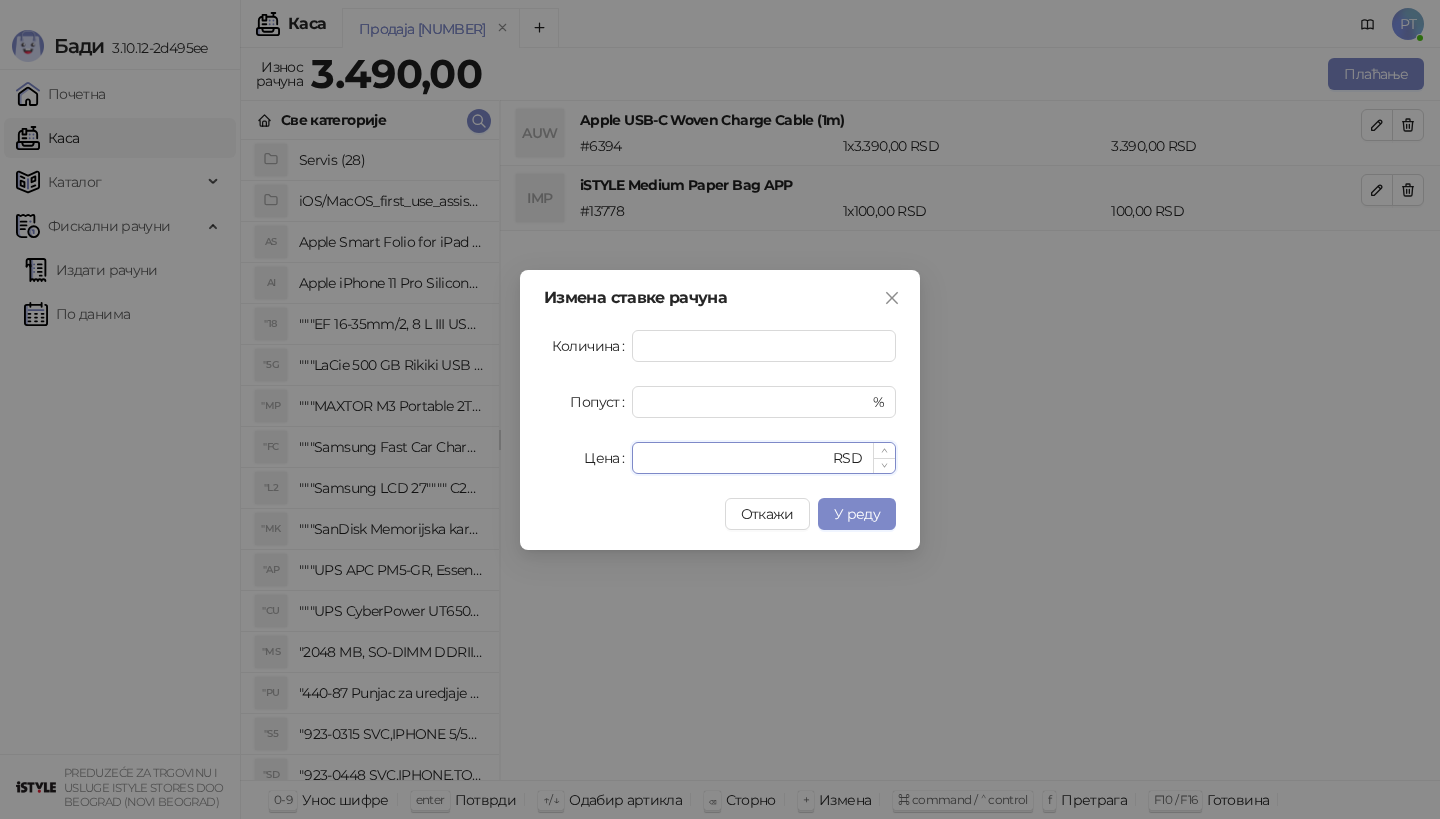 type on "****" 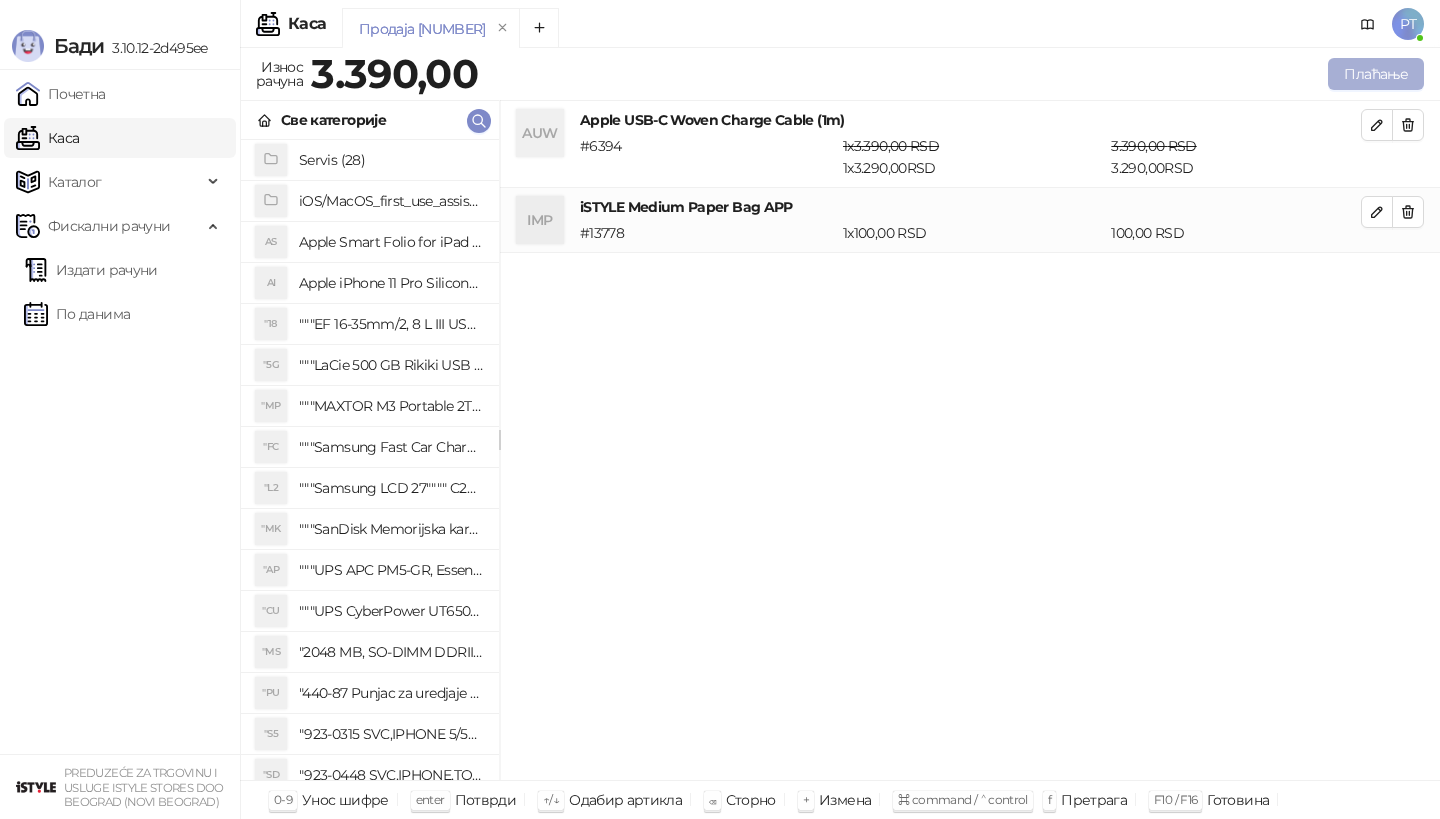 click on "Плаћање" at bounding box center [1376, 74] 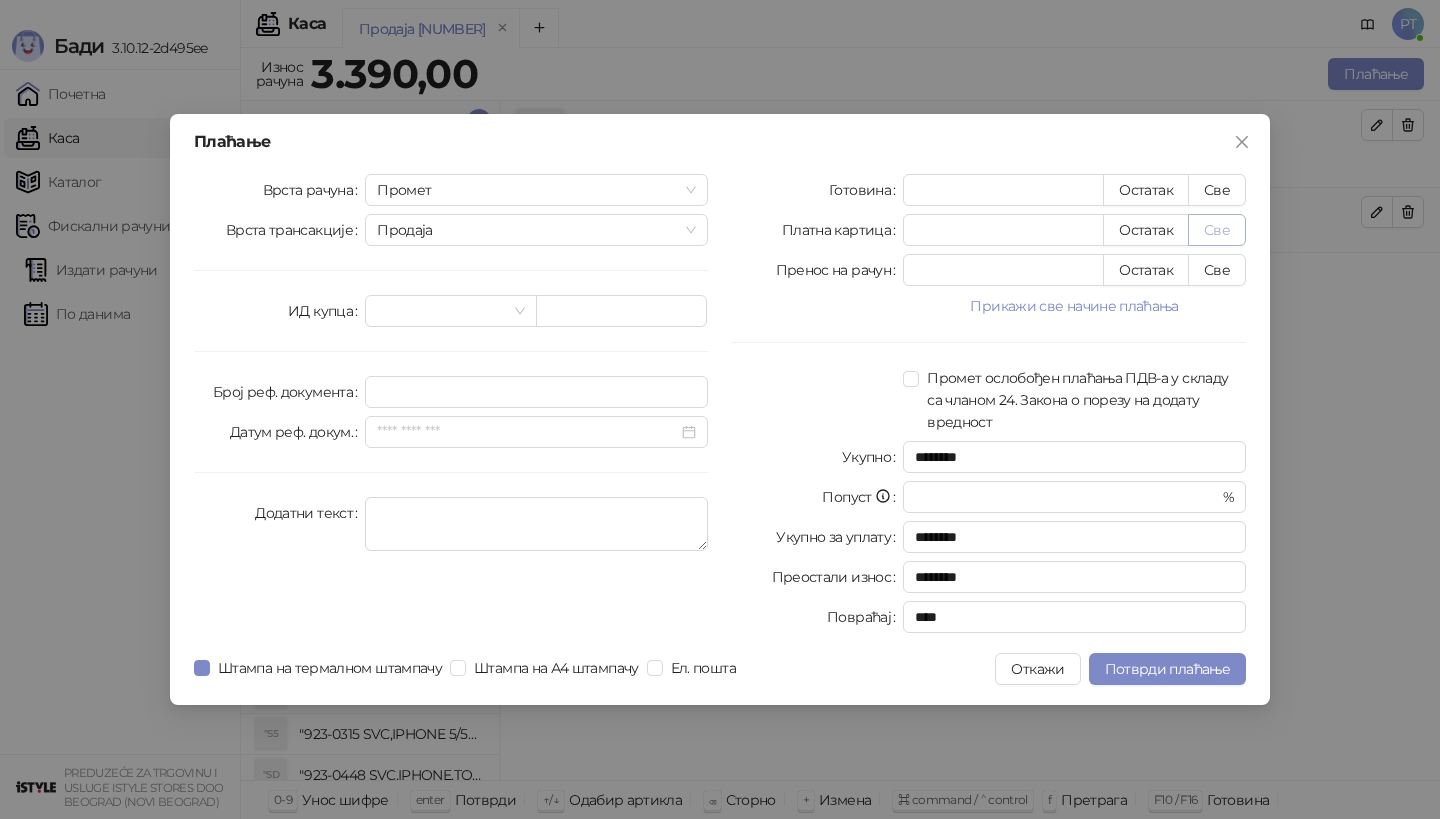 click on "Све" at bounding box center [1217, 230] 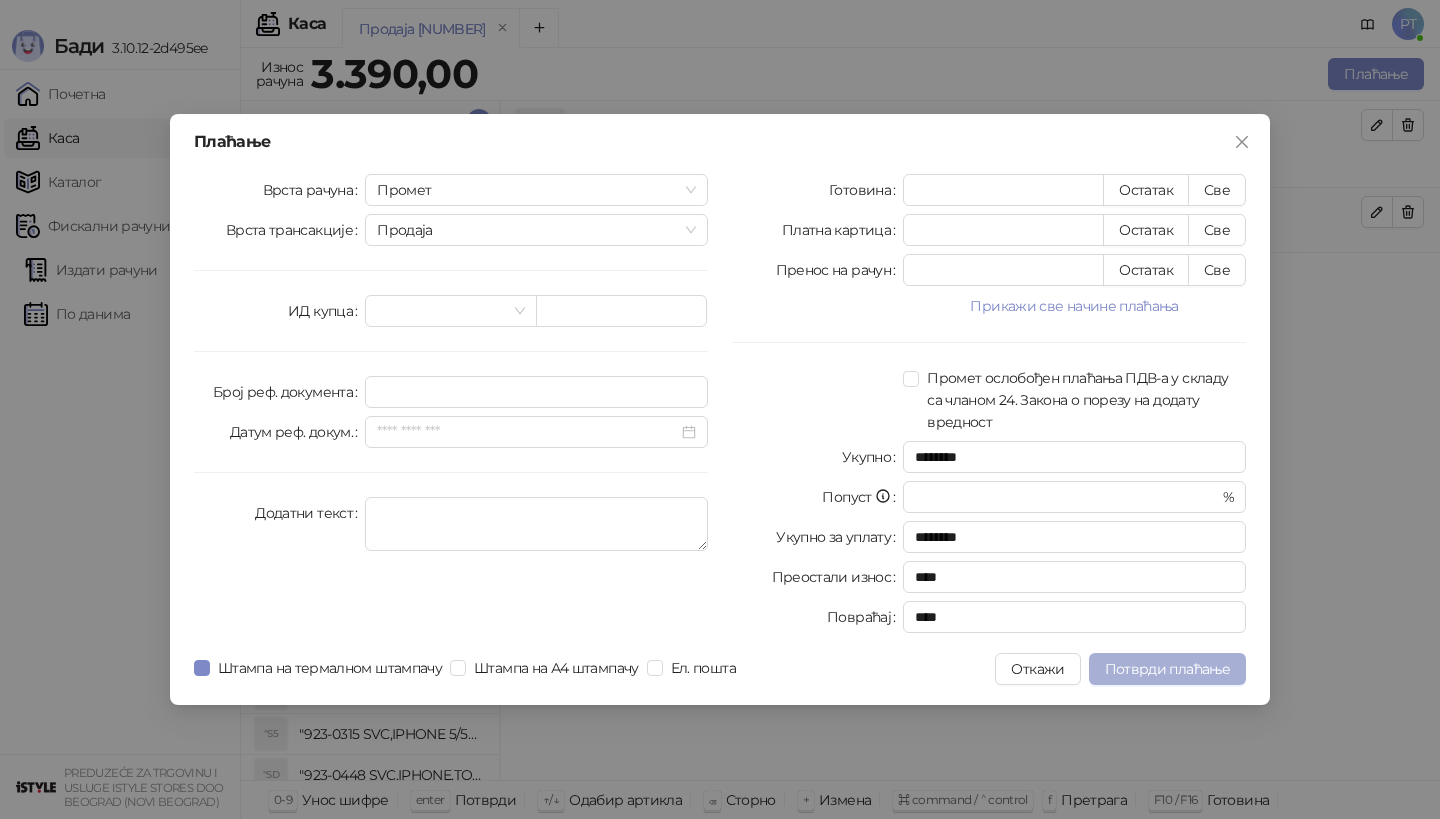 click on "Потврди плаћање" at bounding box center (1167, 669) 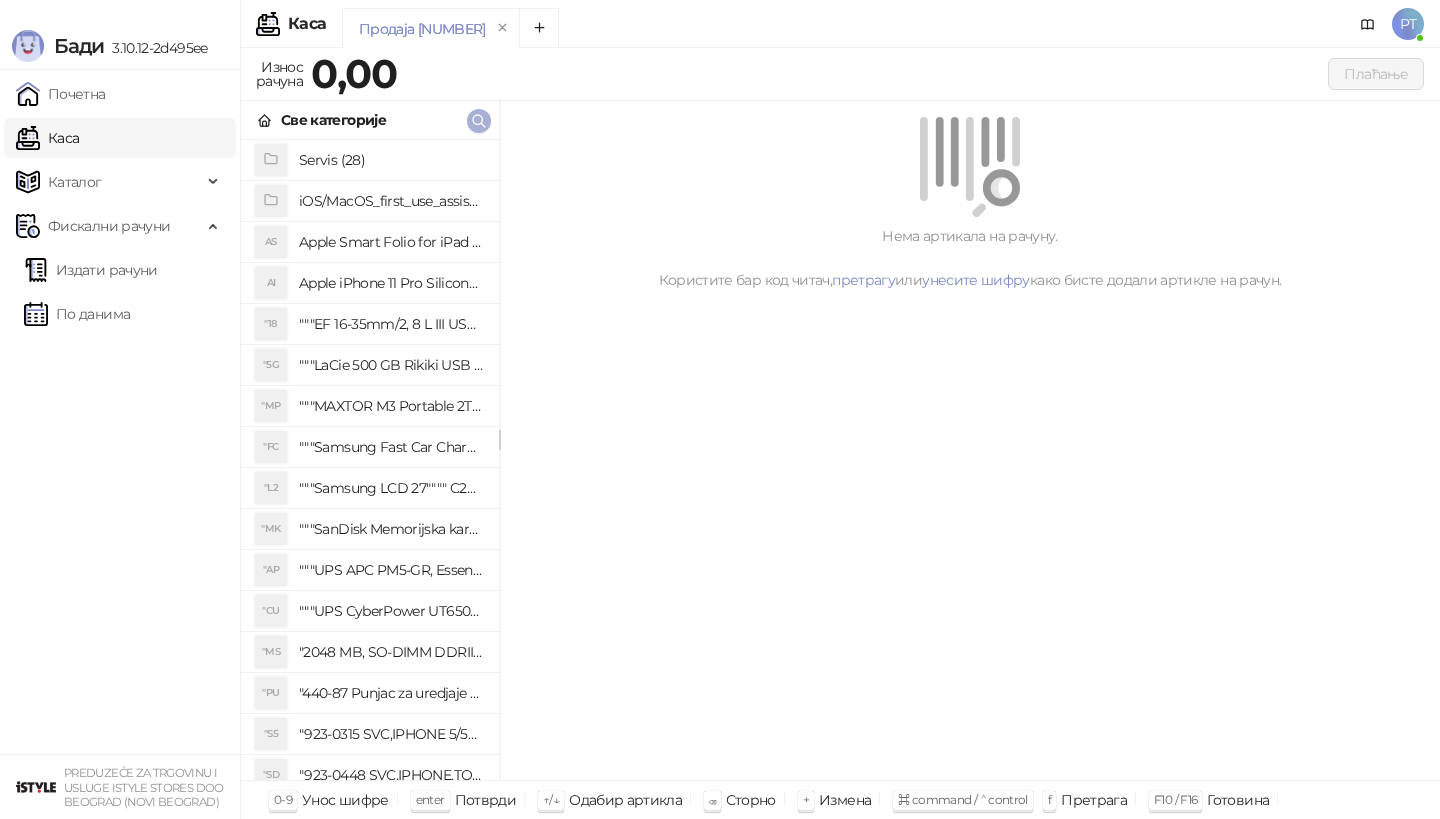 click at bounding box center (479, 120) 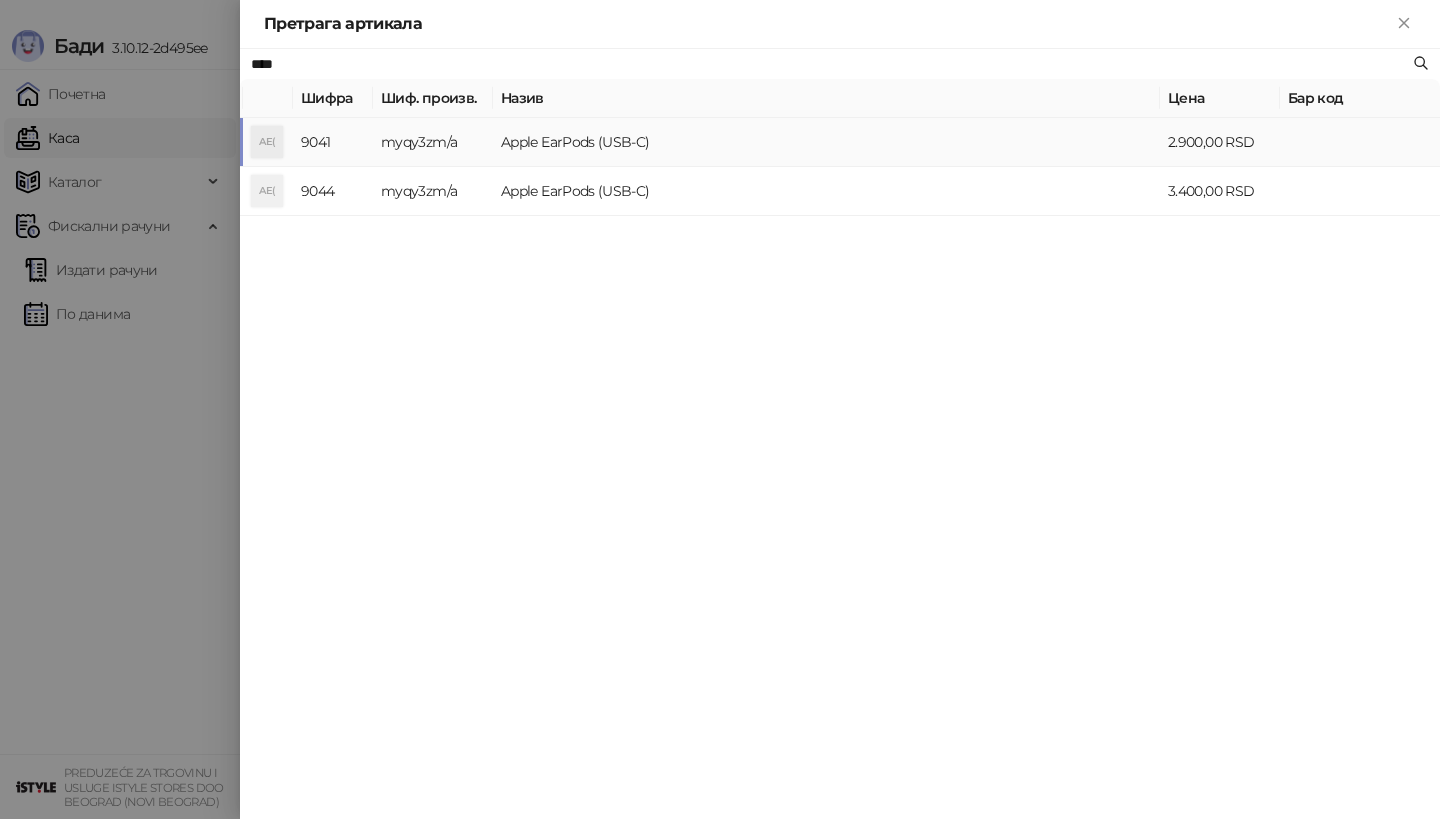 click on "Apple EarPods (USB-C)" at bounding box center (826, 142) 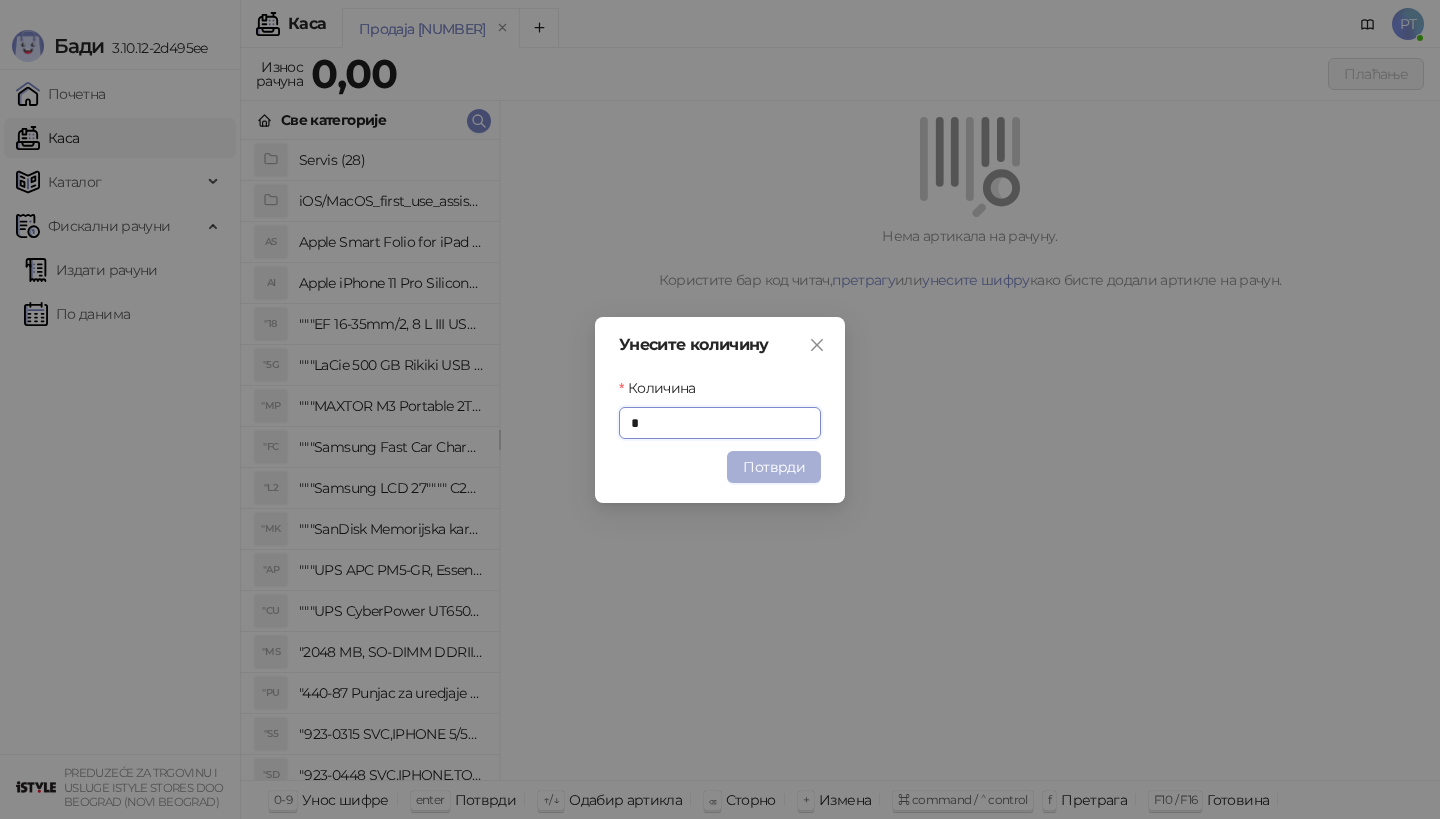 click on "Потврди" at bounding box center (774, 467) 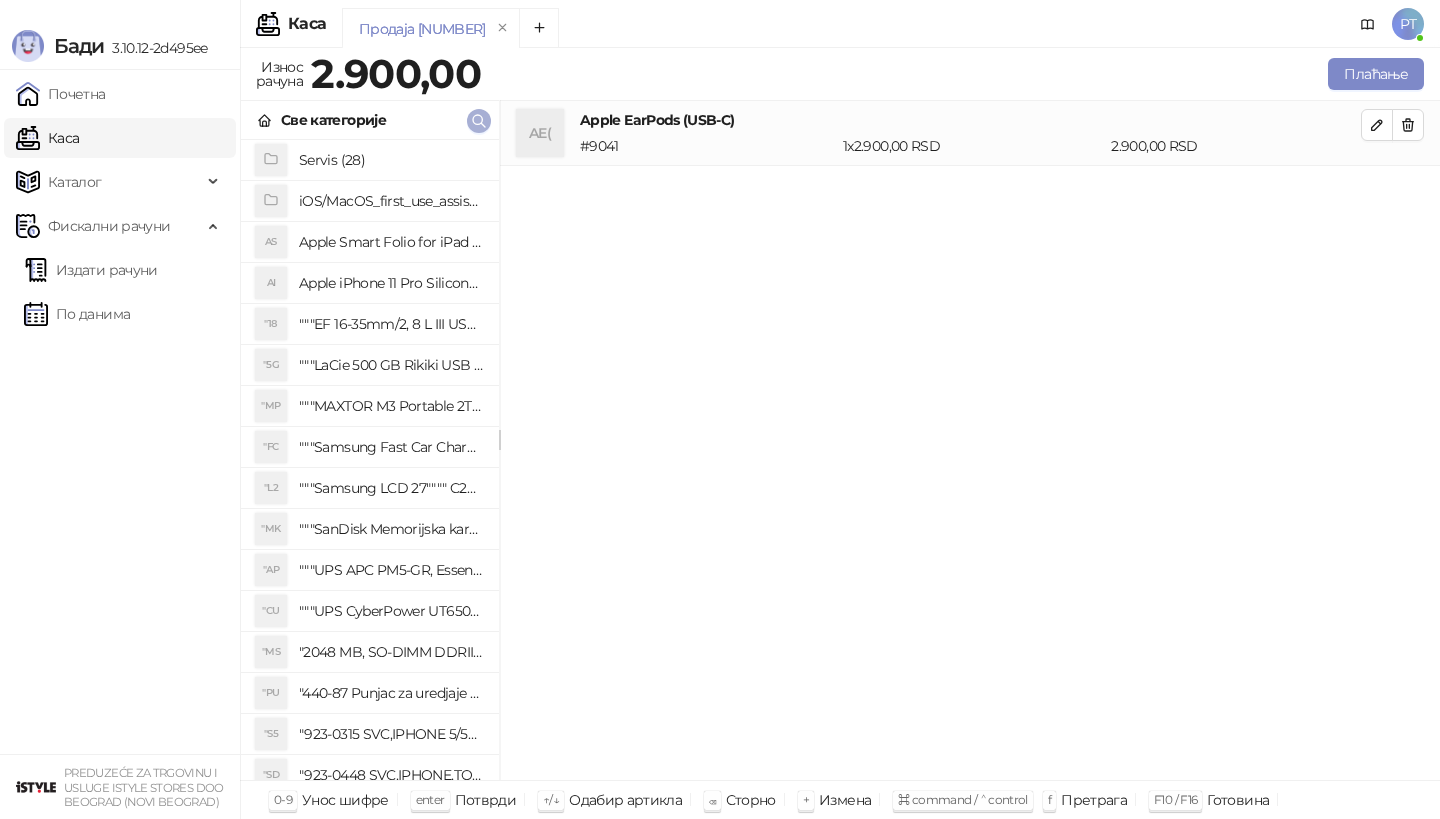 click at bounding box center (479, 120) 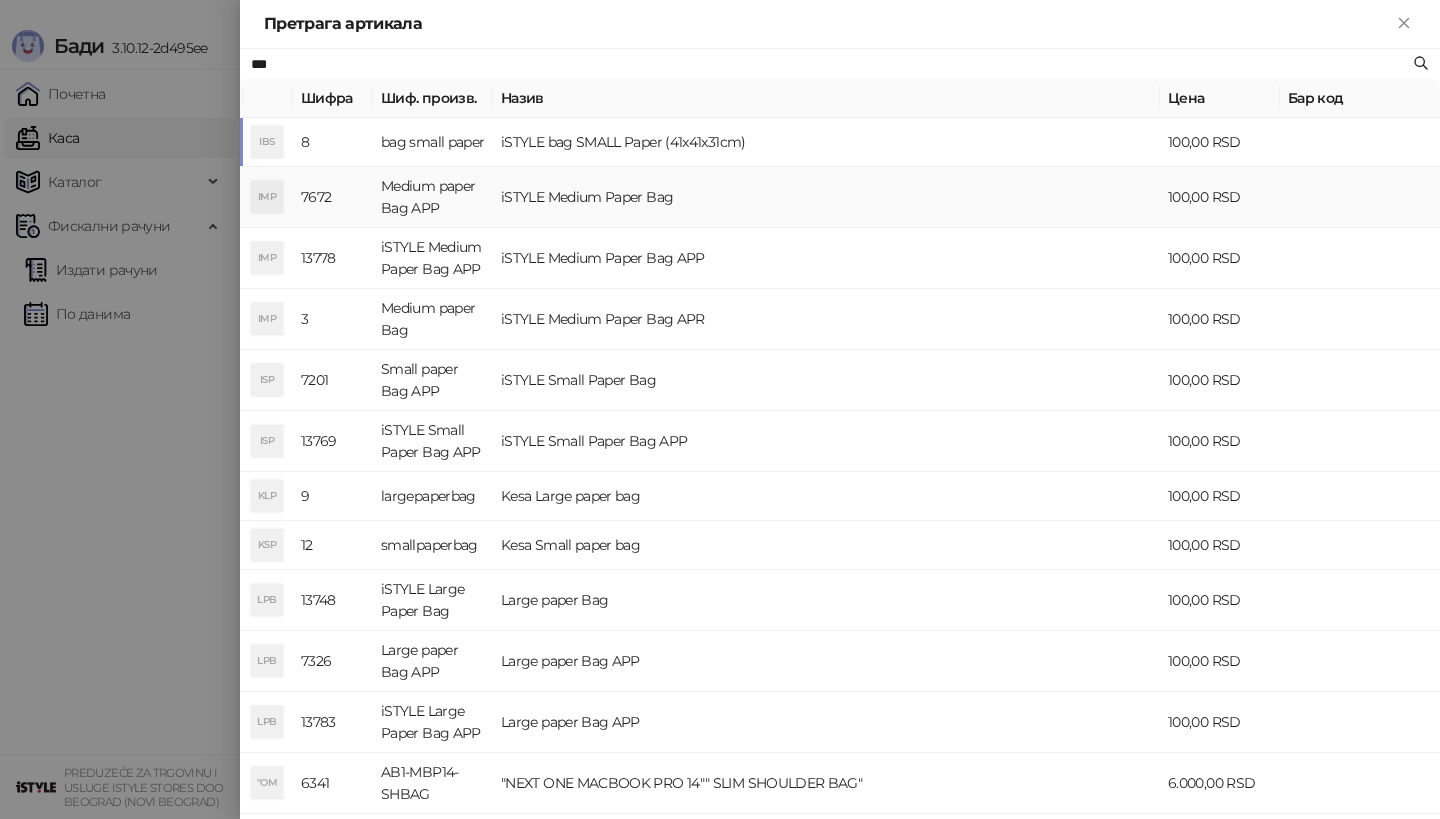 type on "***" 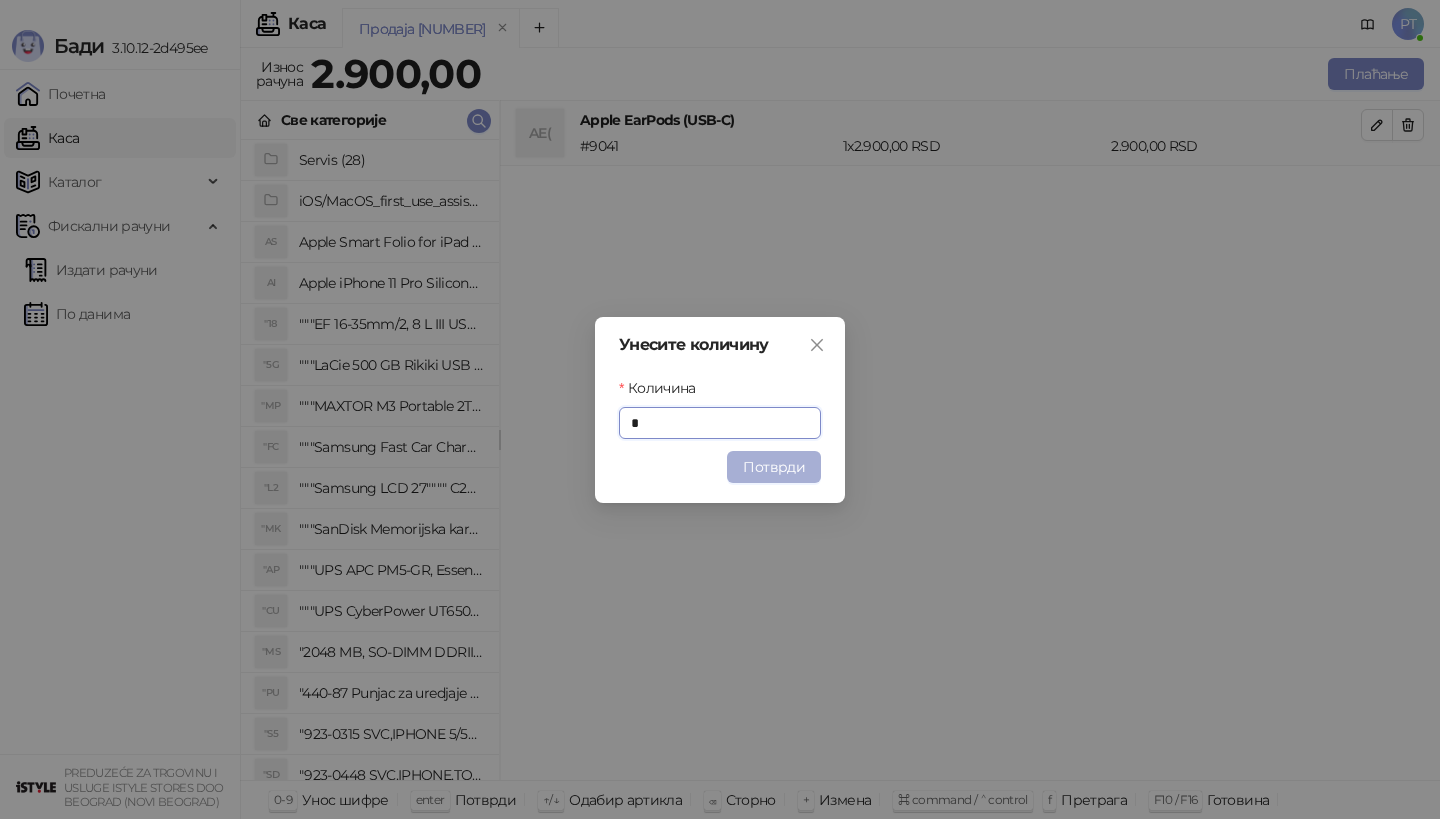 click on "Потврди" at bounding box center (774, 467) 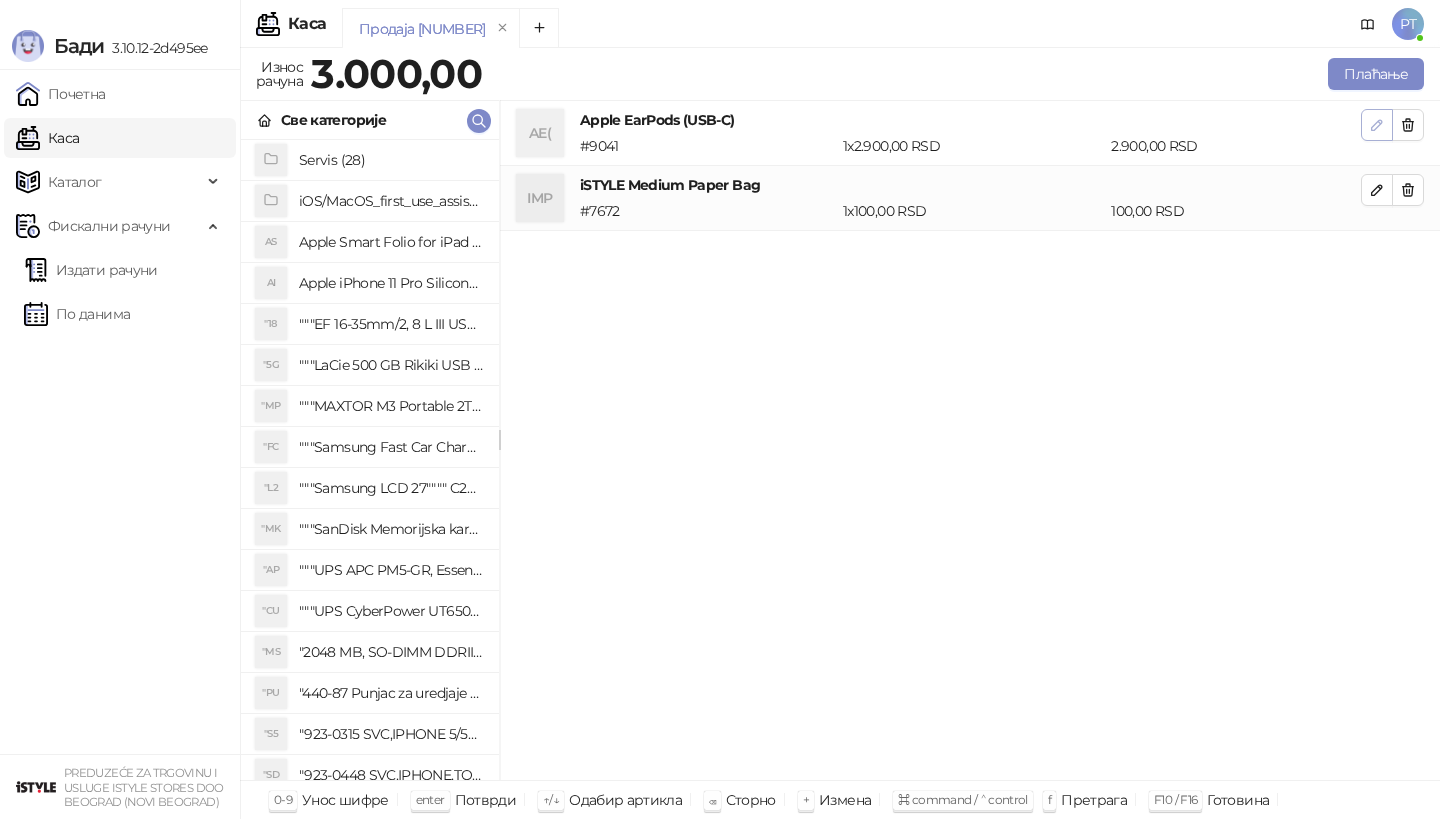 click 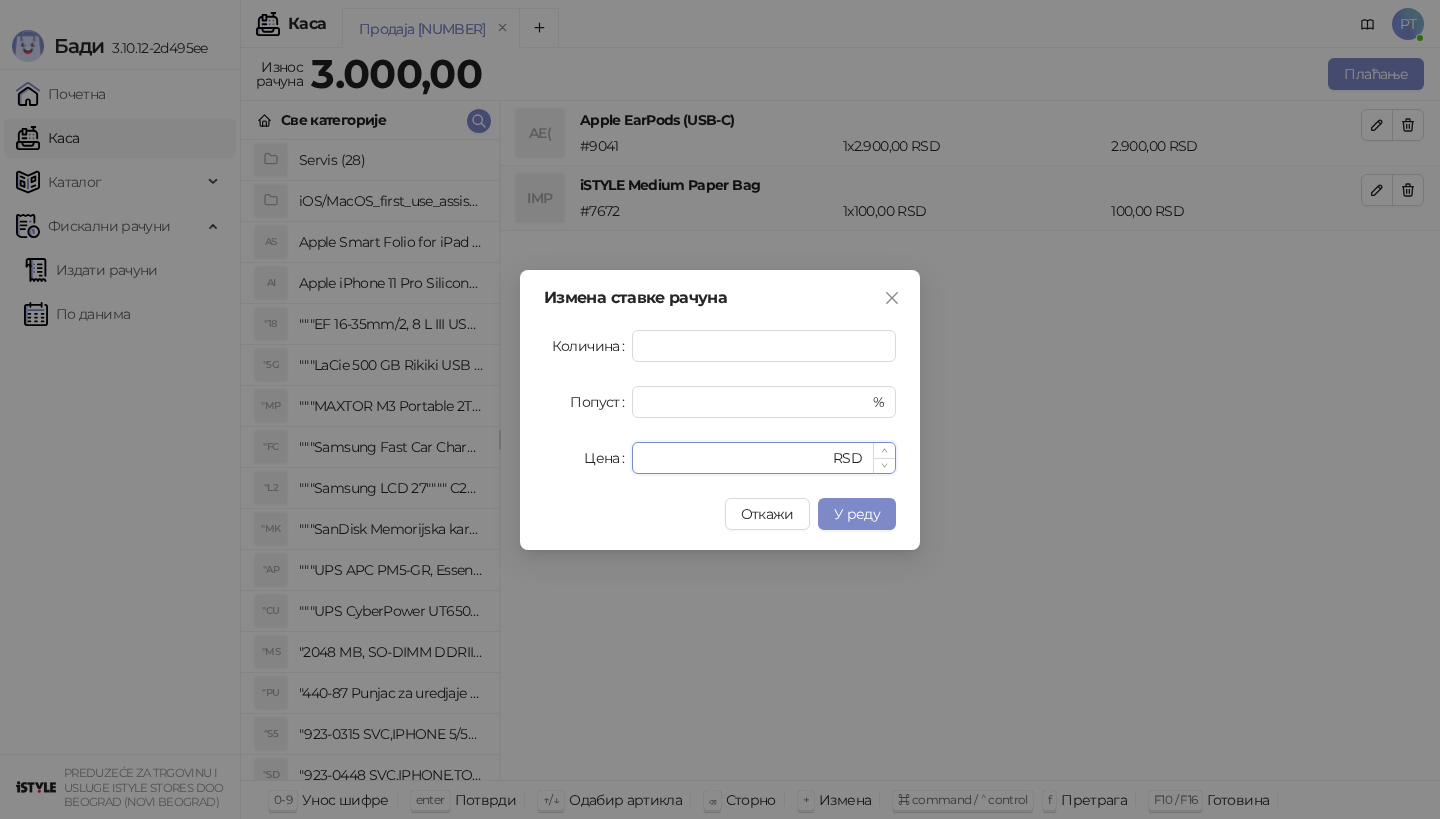 click on "****" at bounding box center (736, 458) 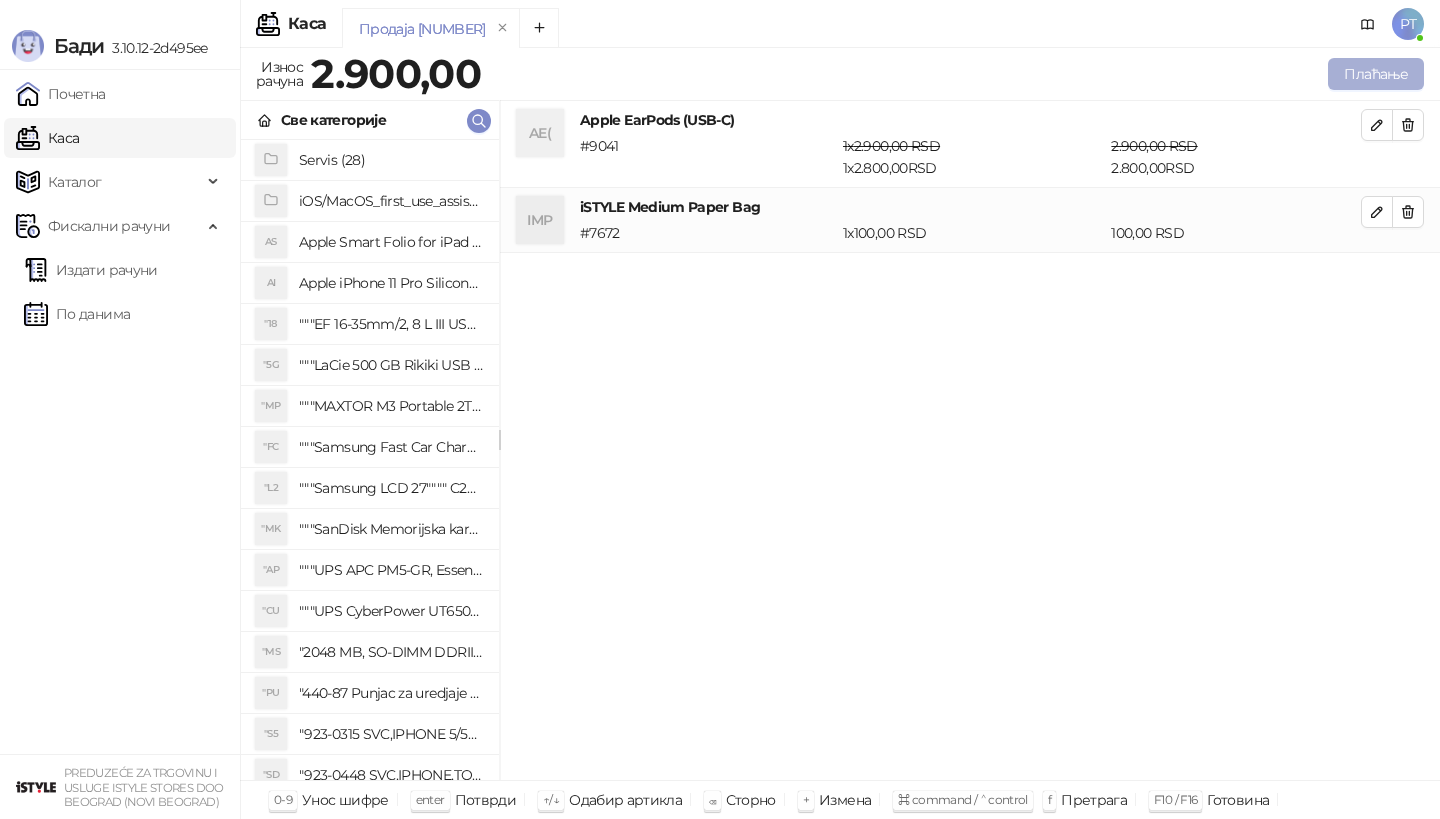 click on "Плаћање" at bounding box center [1376, 74] 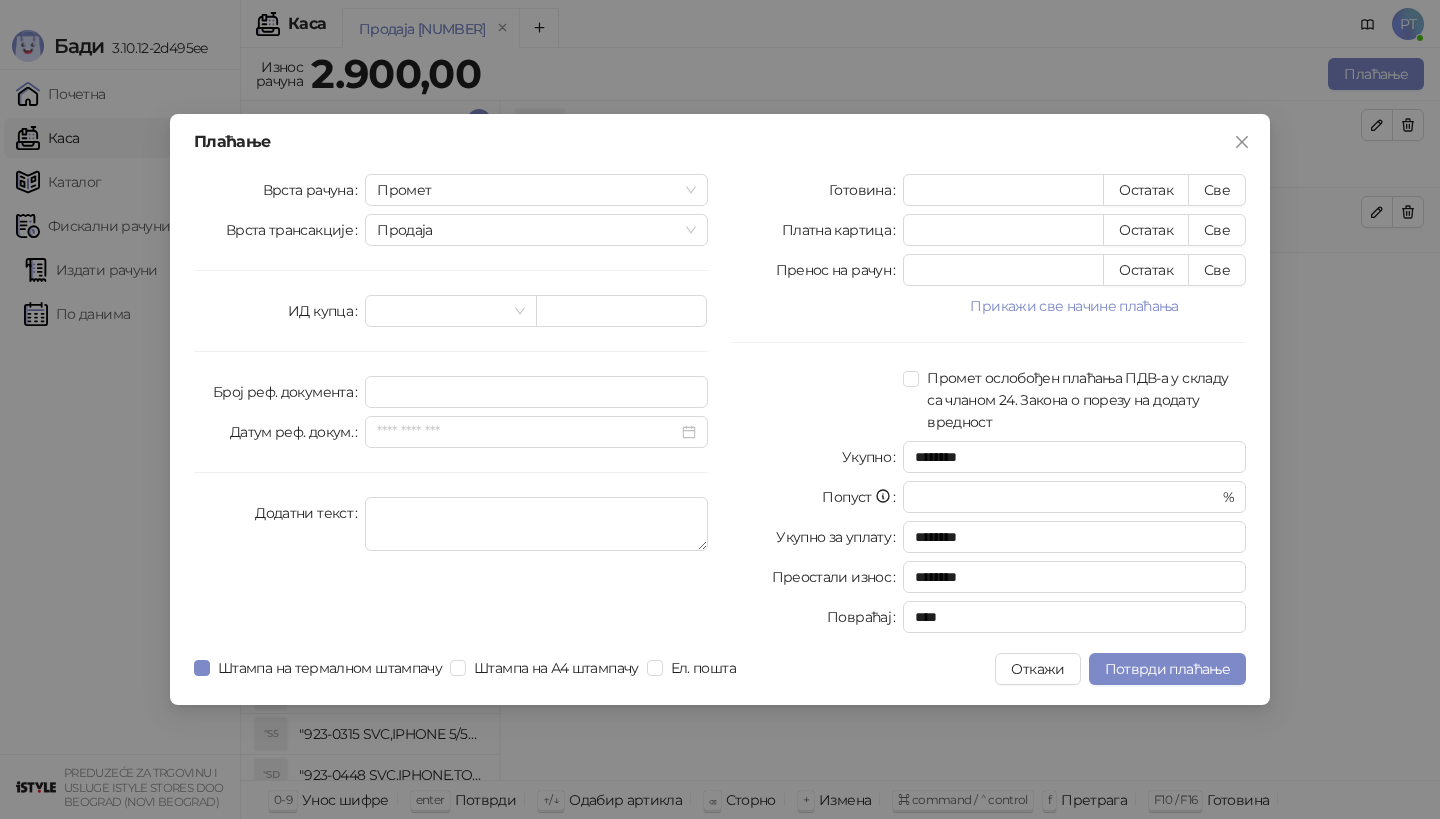drag, startPoint x: 1222, startPoint y: 228, endPoint x: 1214, endPoint y: 436, distance: 208.1538 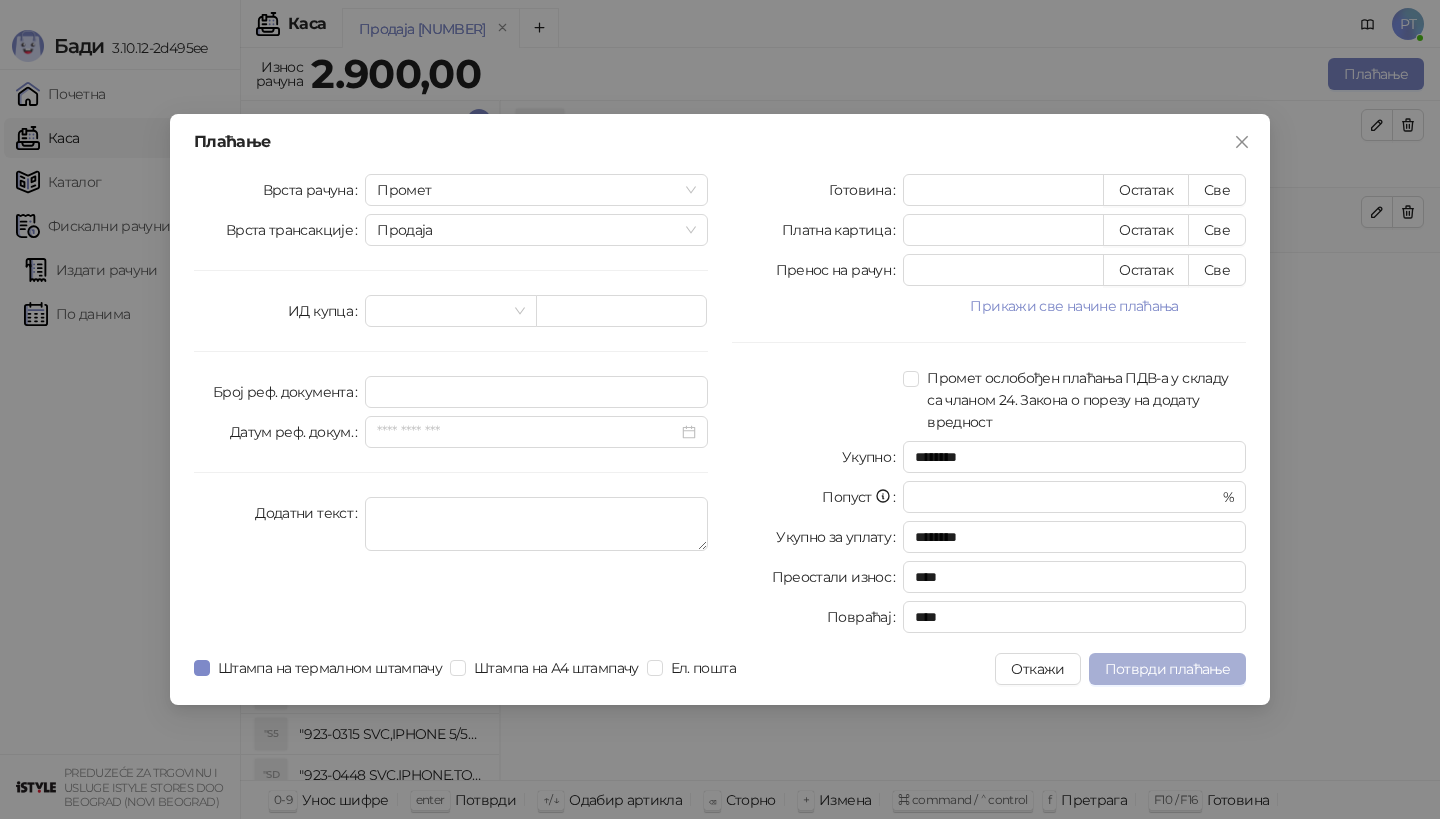 click on "Потврди плаћање" at bounding box center [1167, 669] 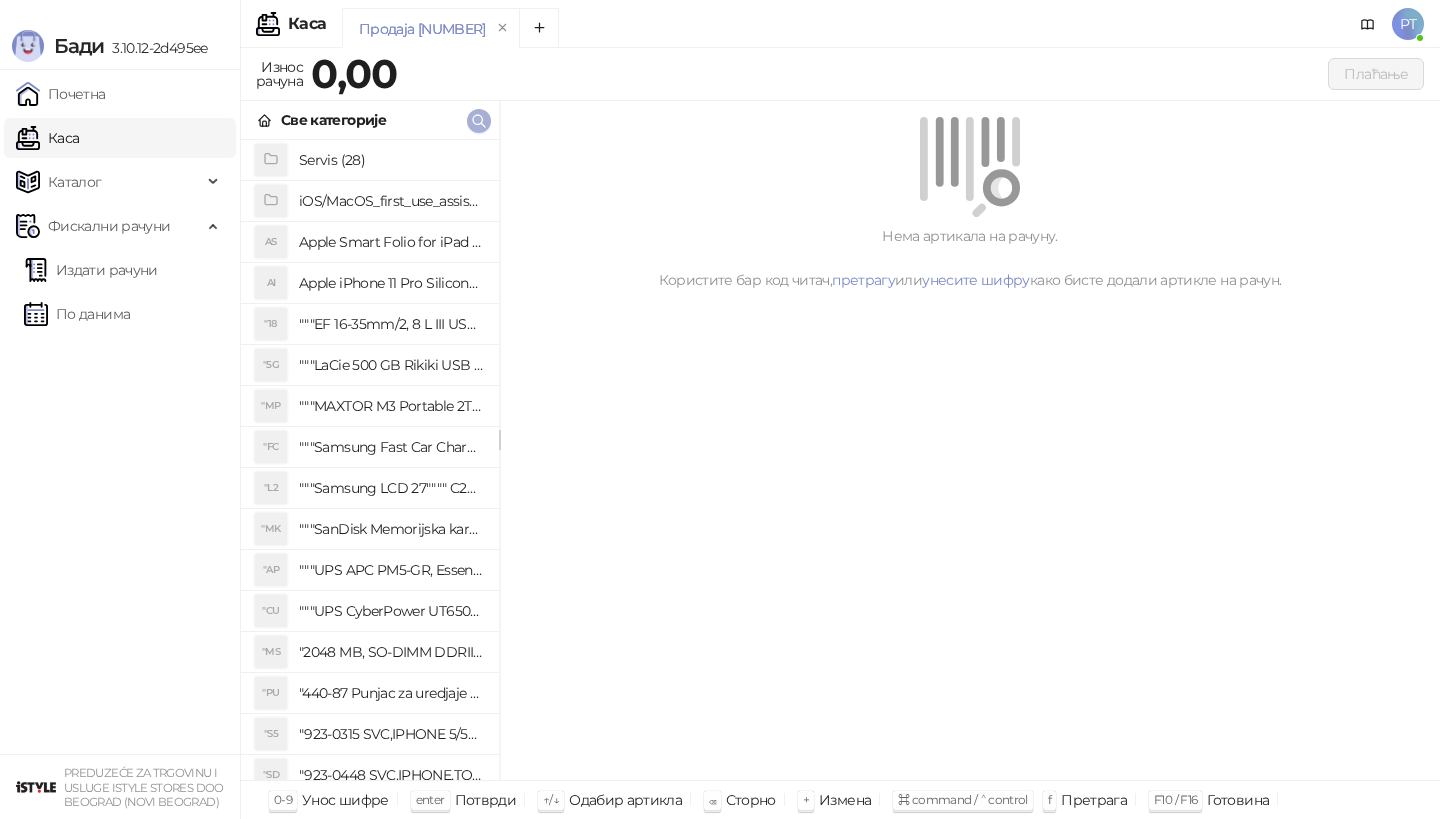 click 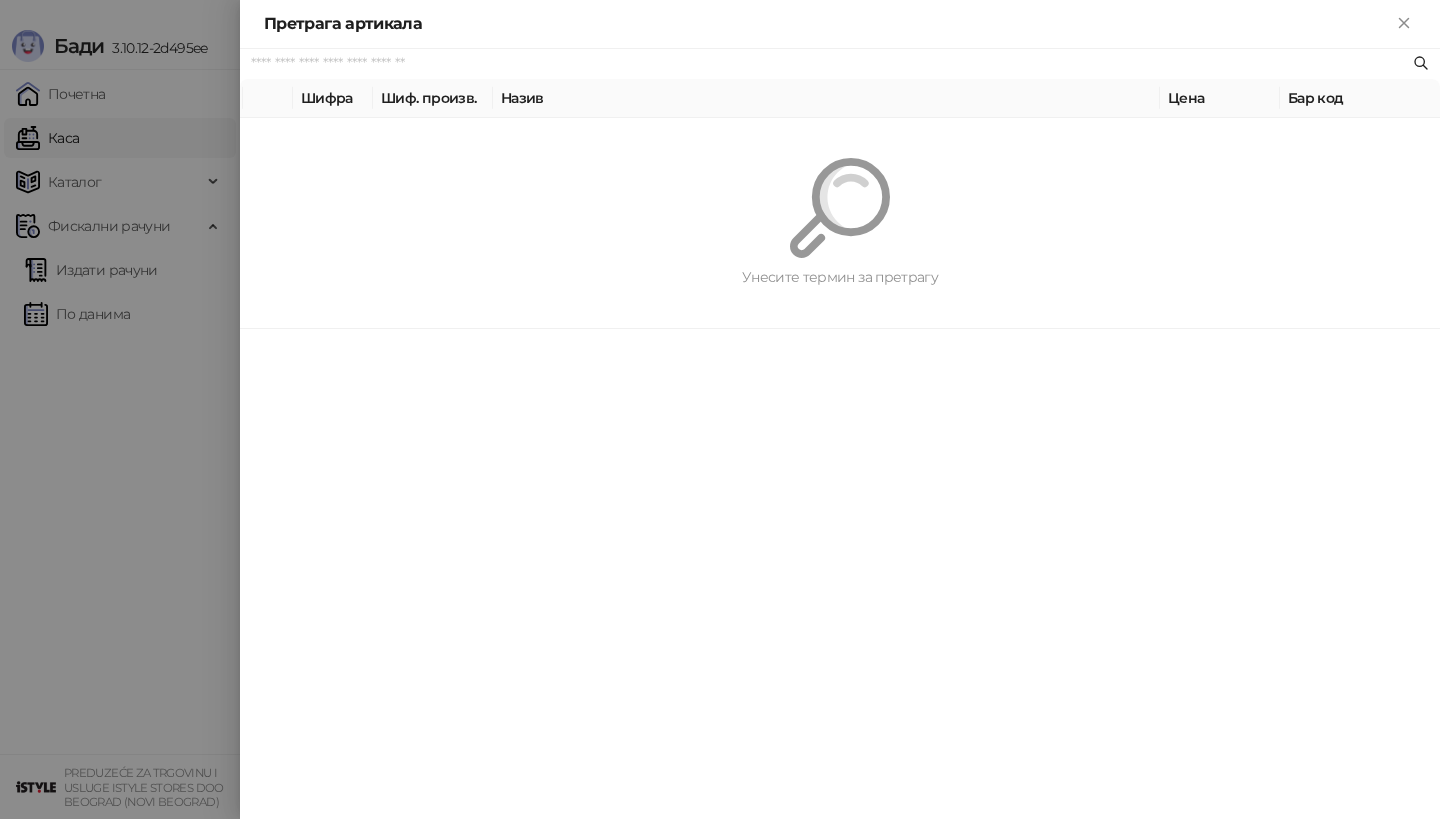 paste on "*********" 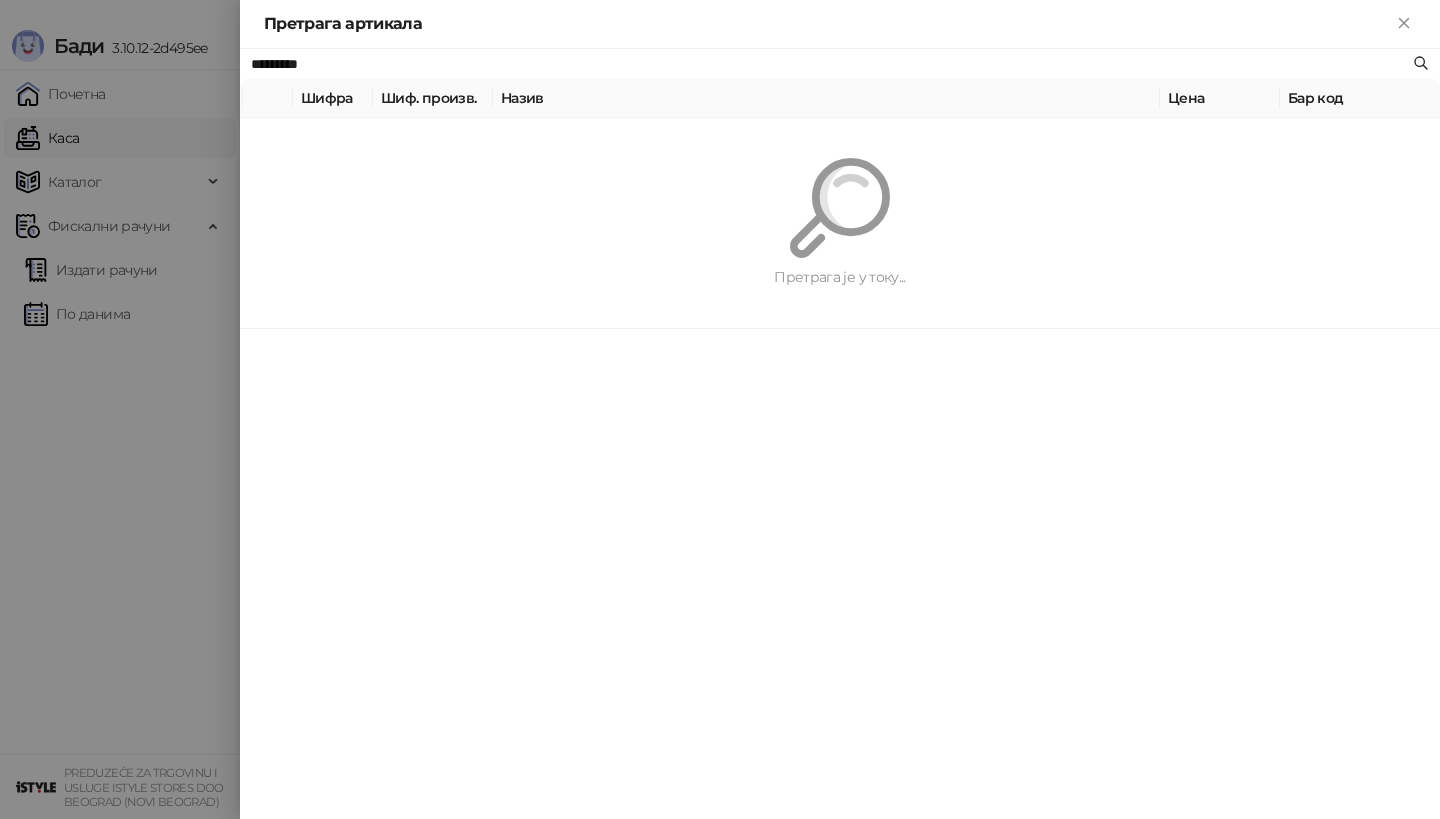 type on "*********" 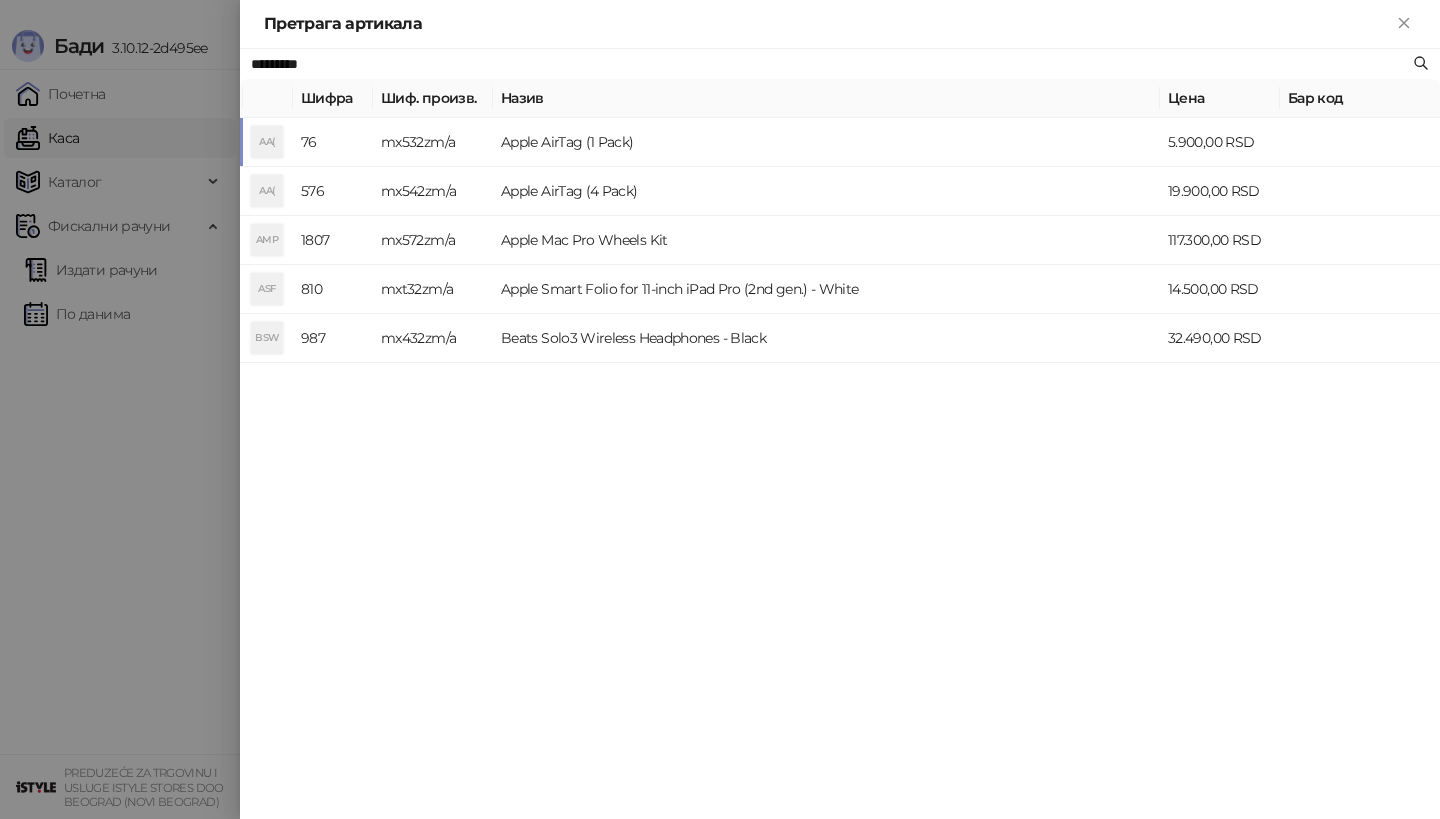 click on "Apple AirTag (1 Pack)" at bounding box center [826, 142] 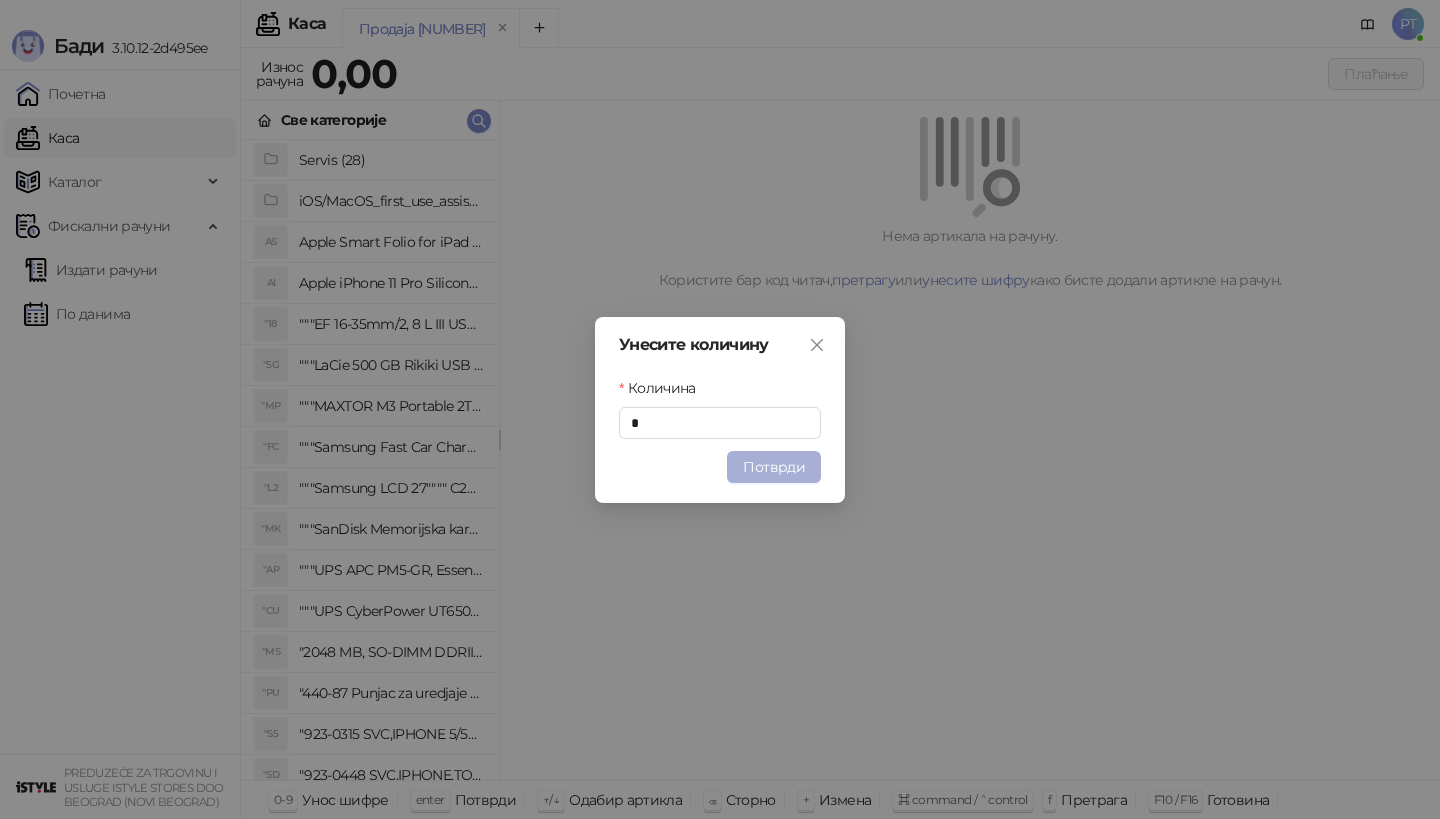 click on "Потврди" at bounding box center (774, 467) 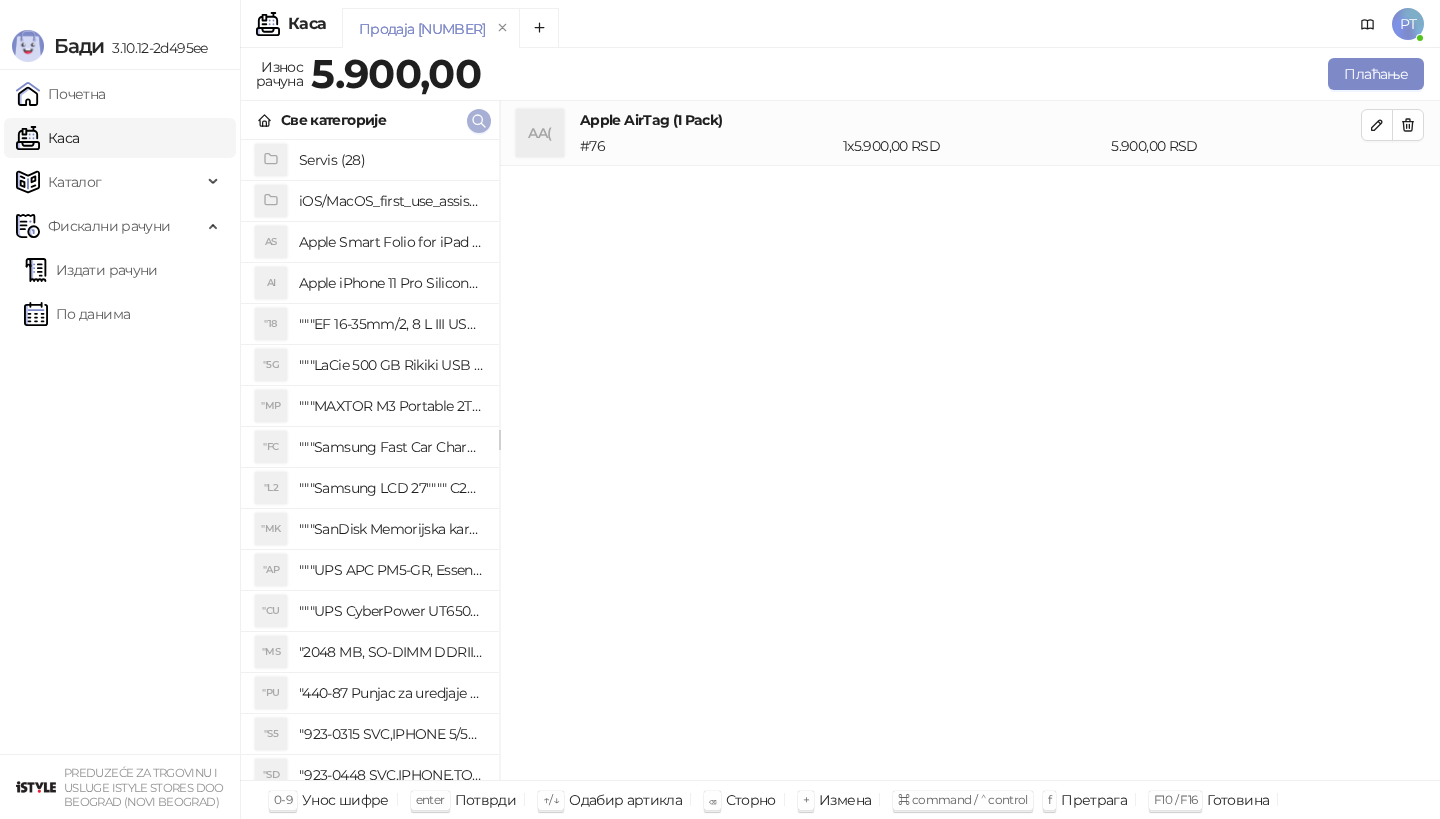 click at bounding box center [479, 120] 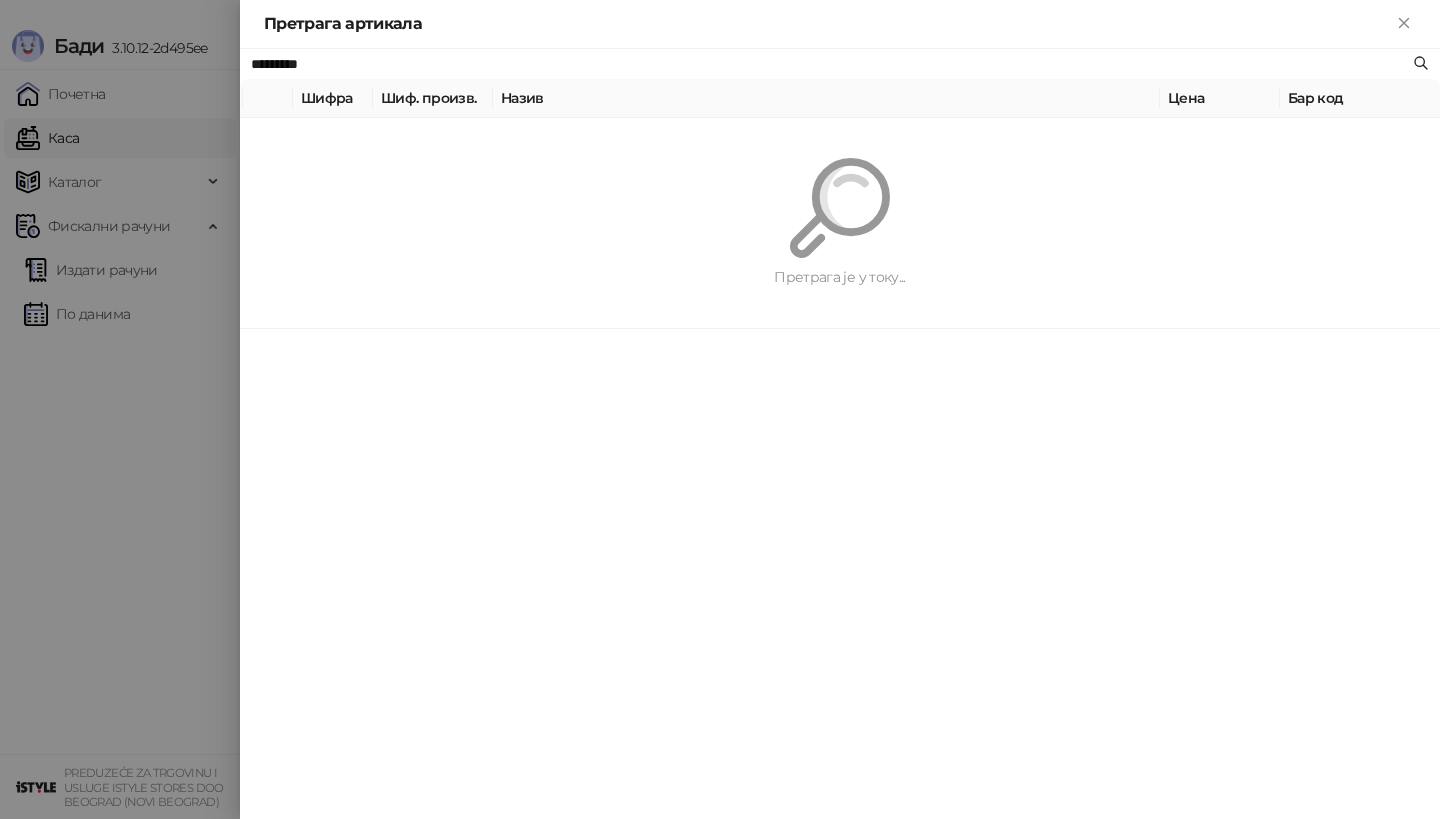 paste on "**" 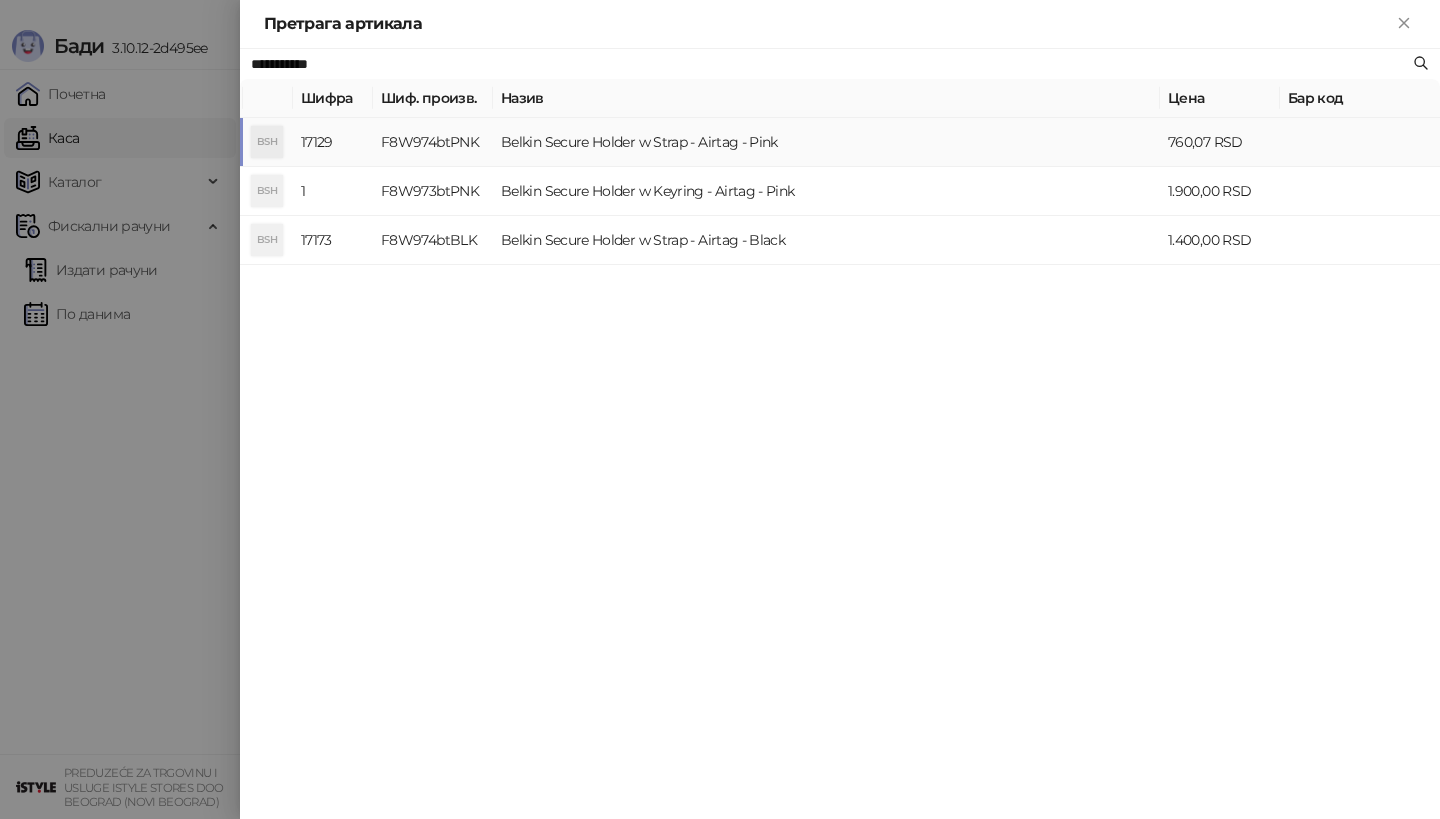type on "**********" 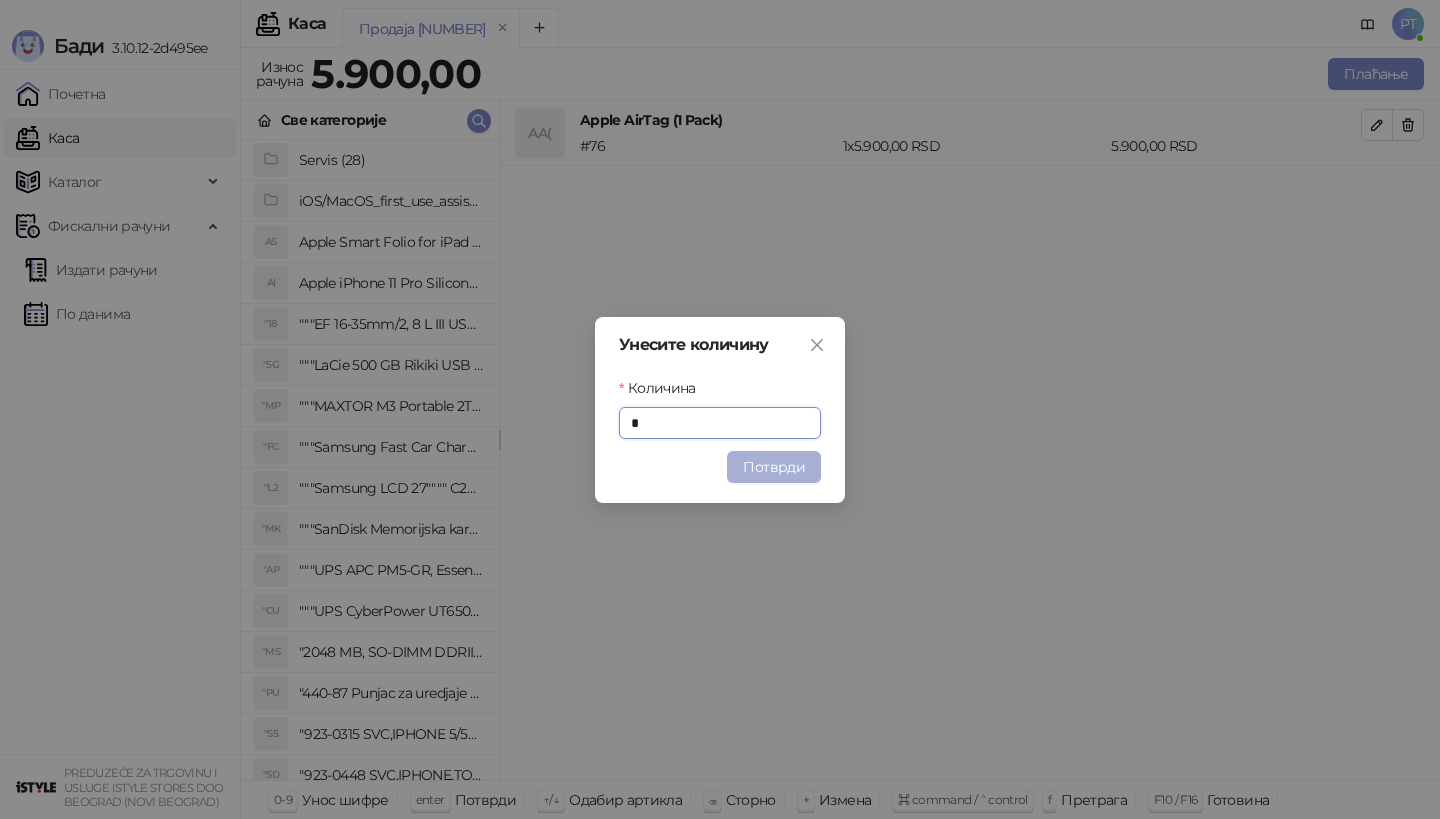 click on "Потврди" at bounding box center [774, 467] 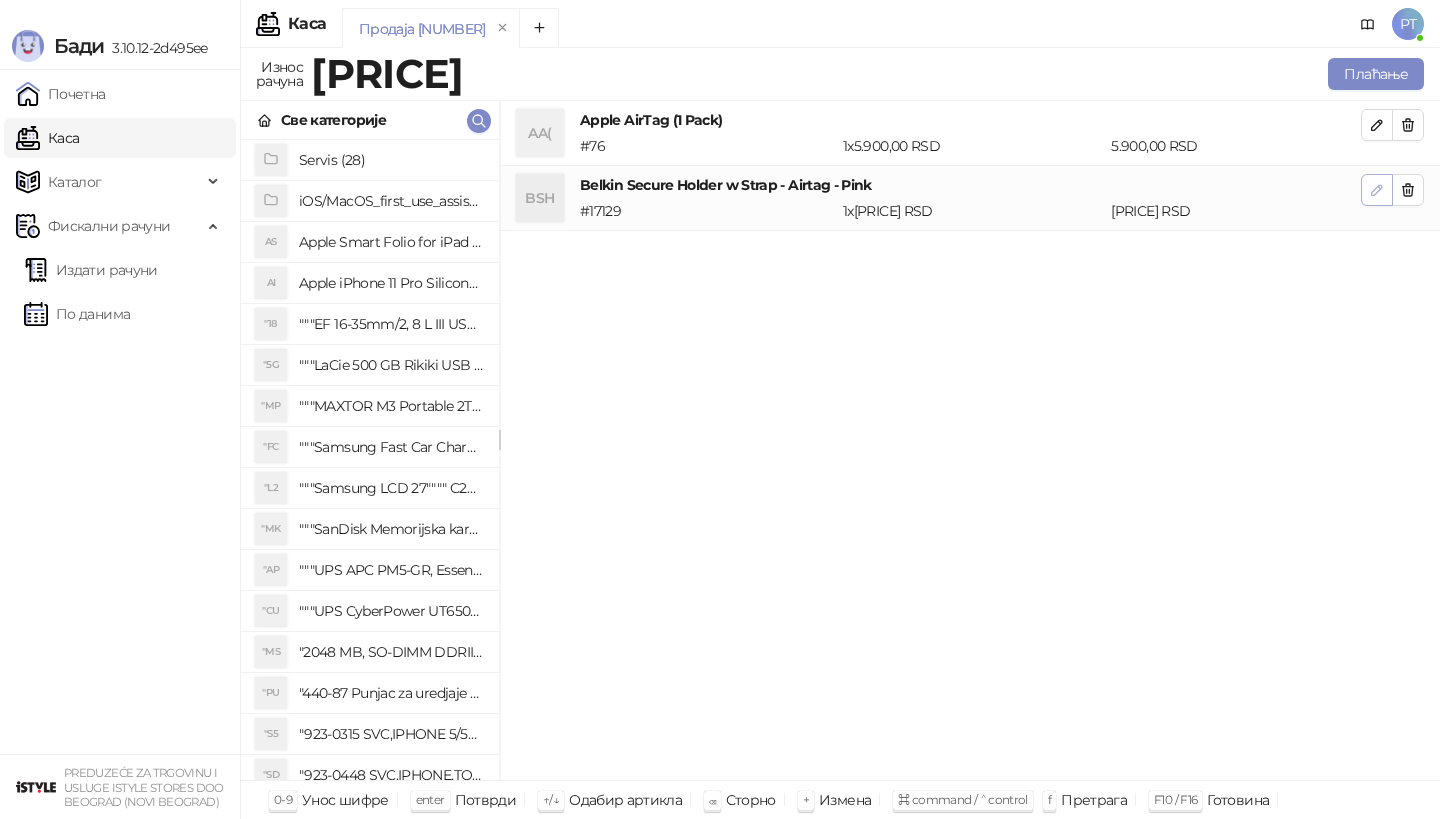 click at bounding box center [1377, 190] 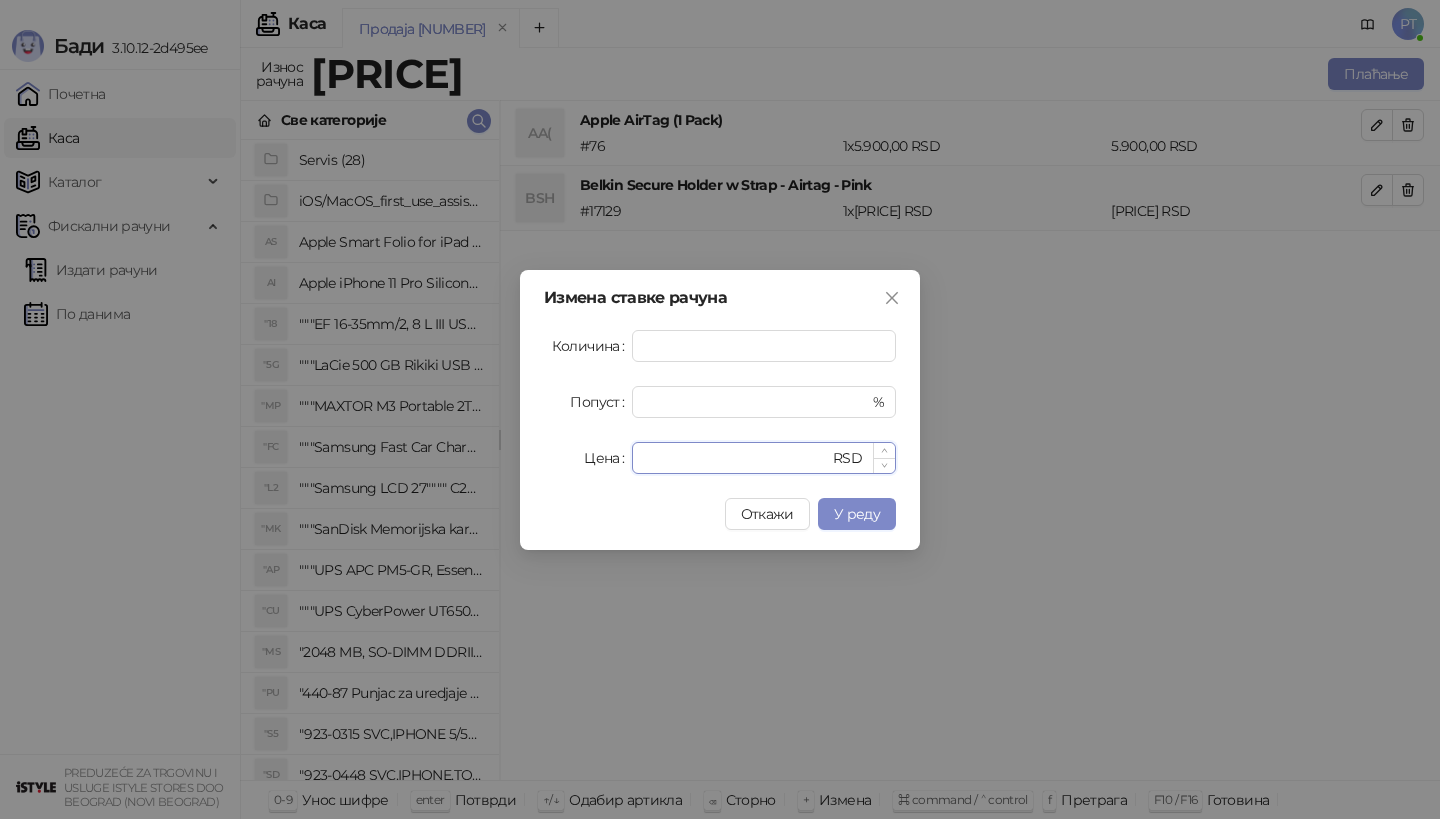 click on "******" at bounding box center (736, 458) 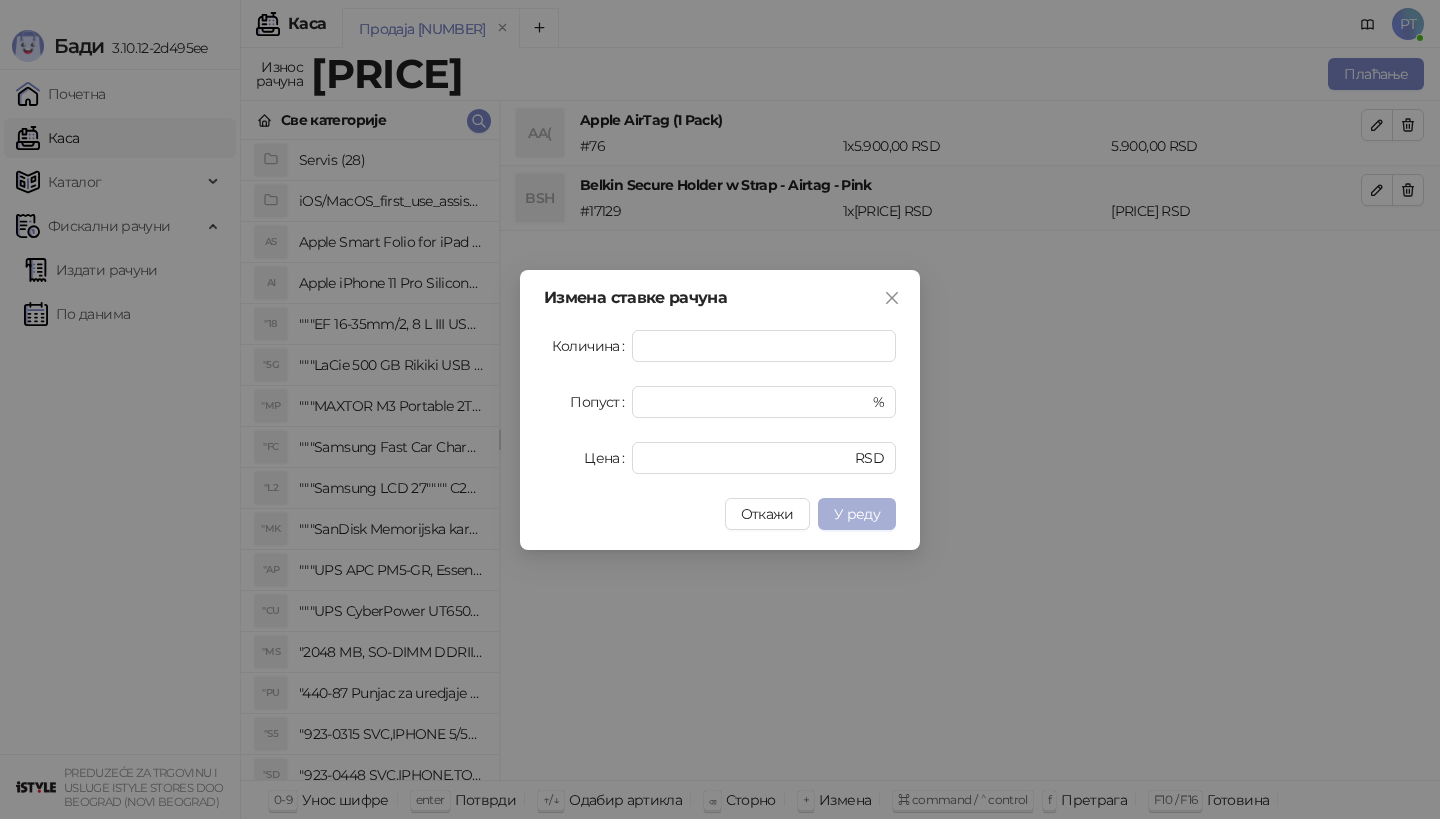 type on "****" 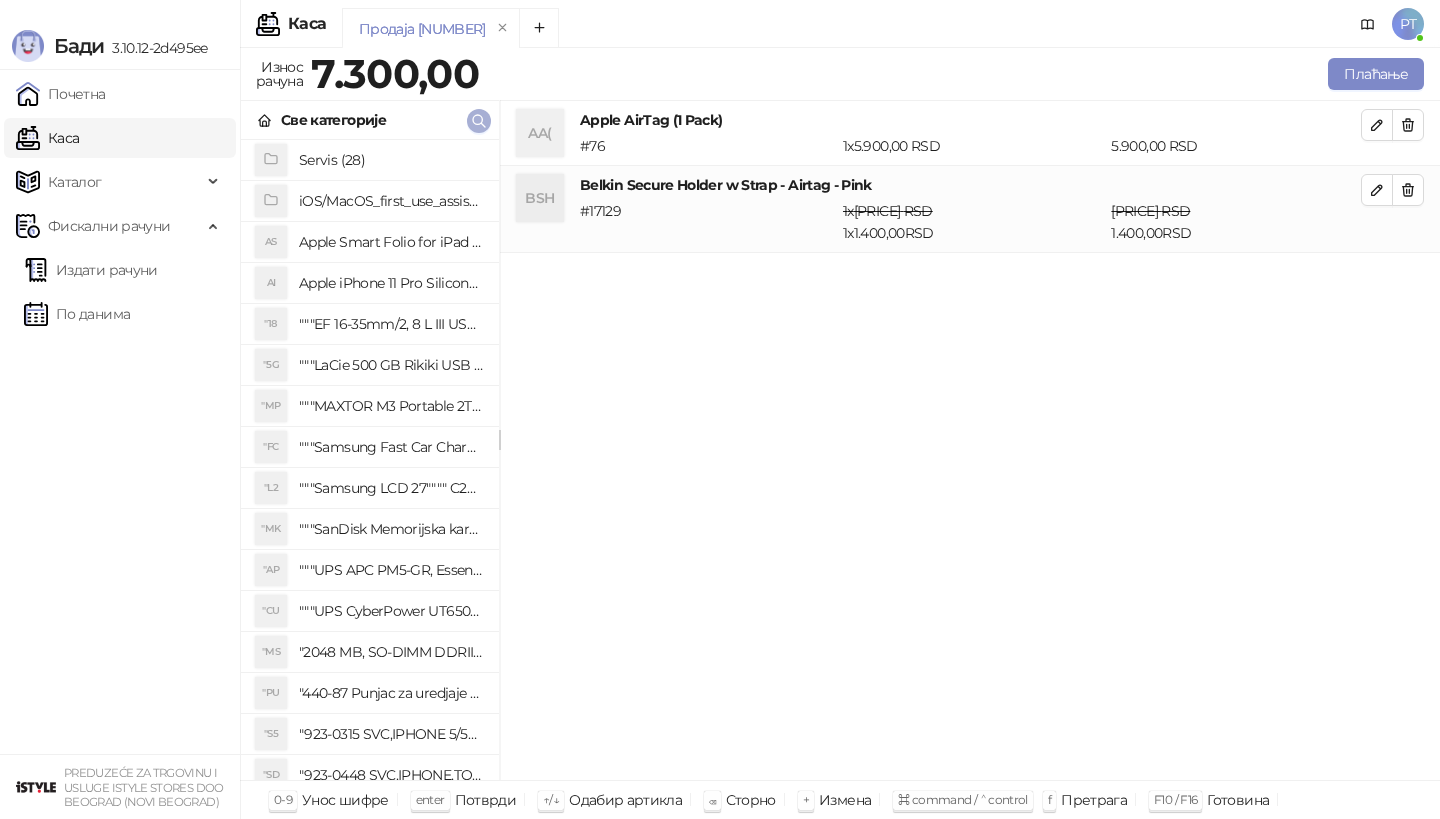 click at bounding box center [479, 121] 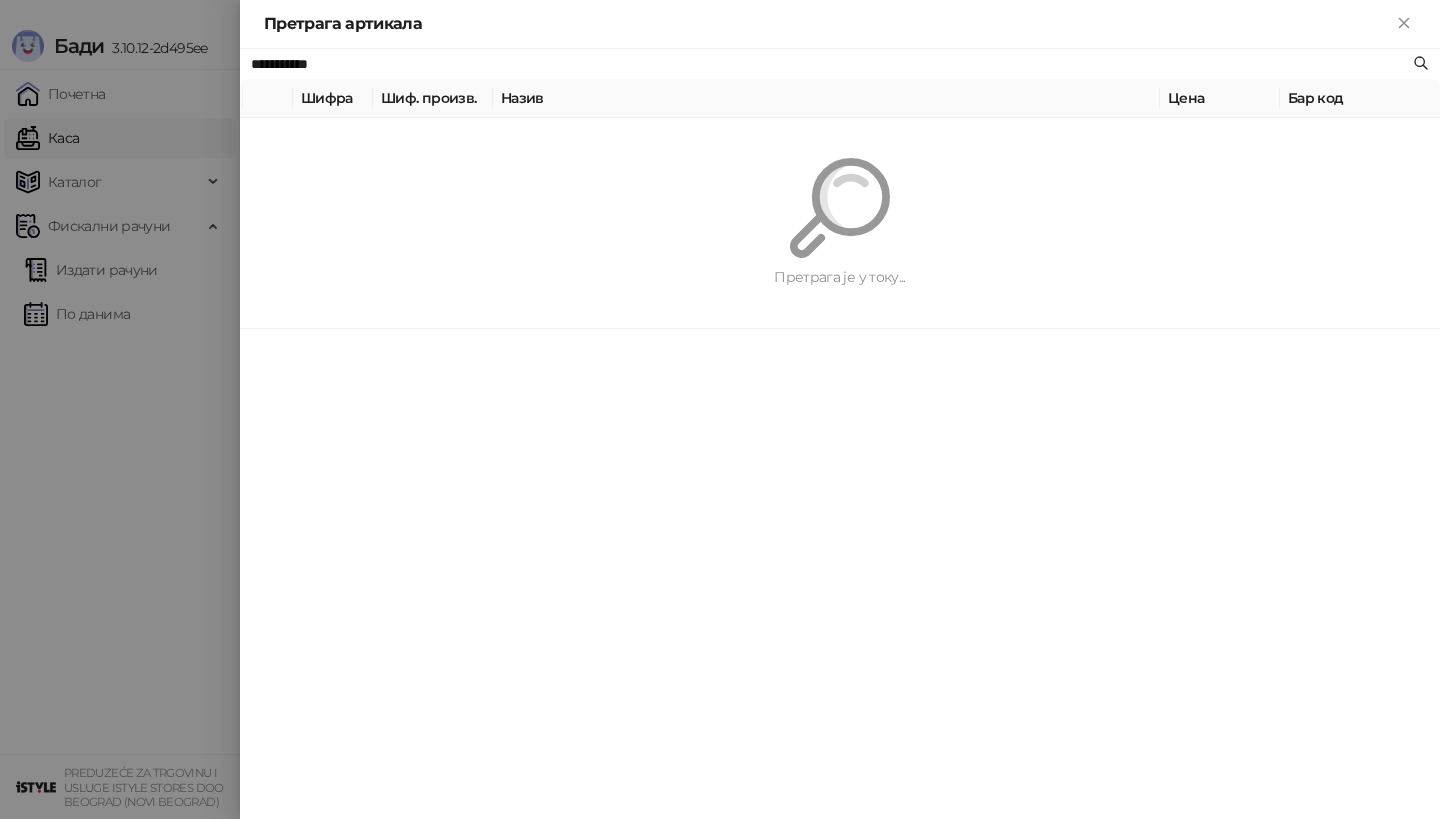 paste 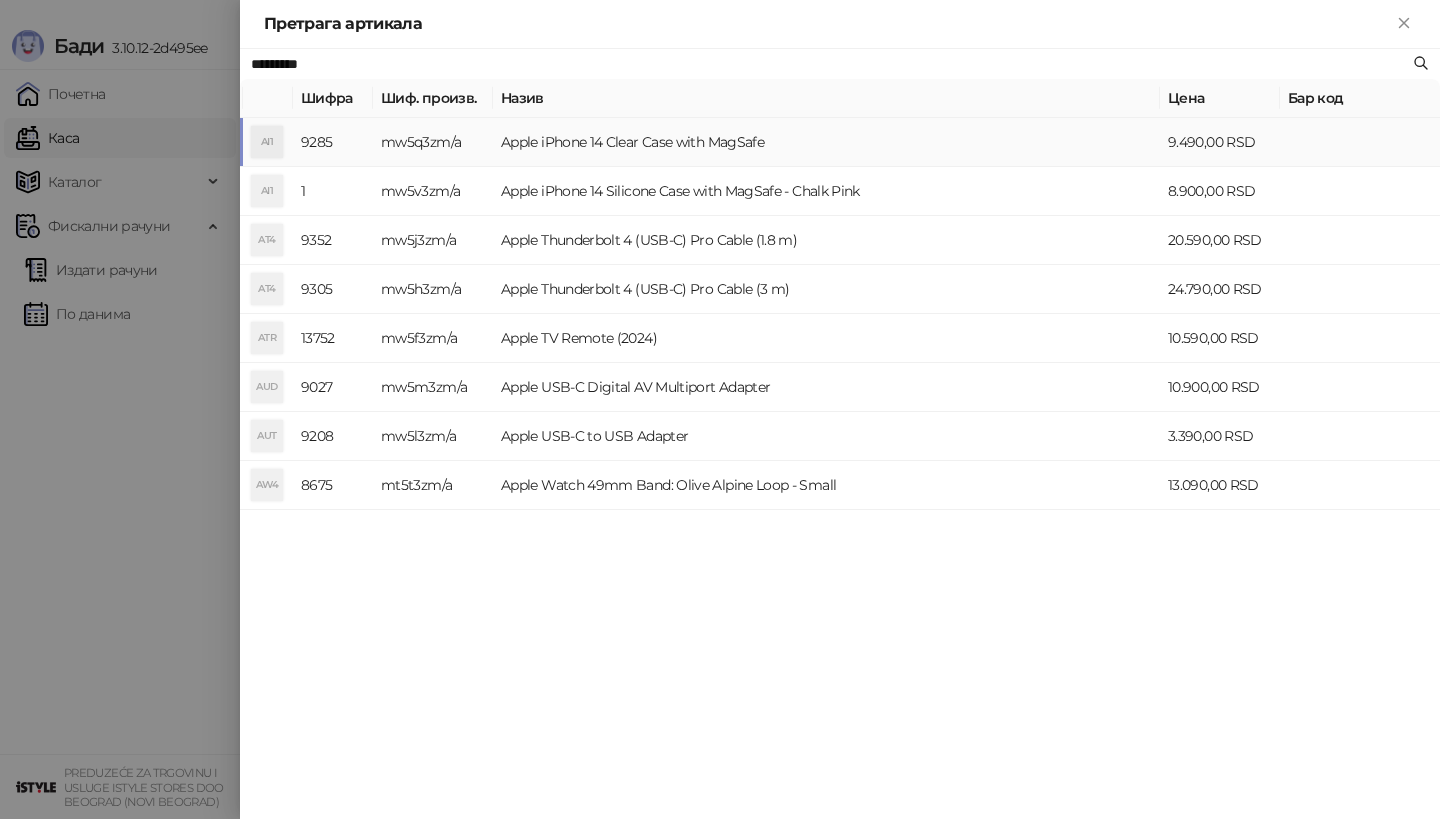 type on "*********" 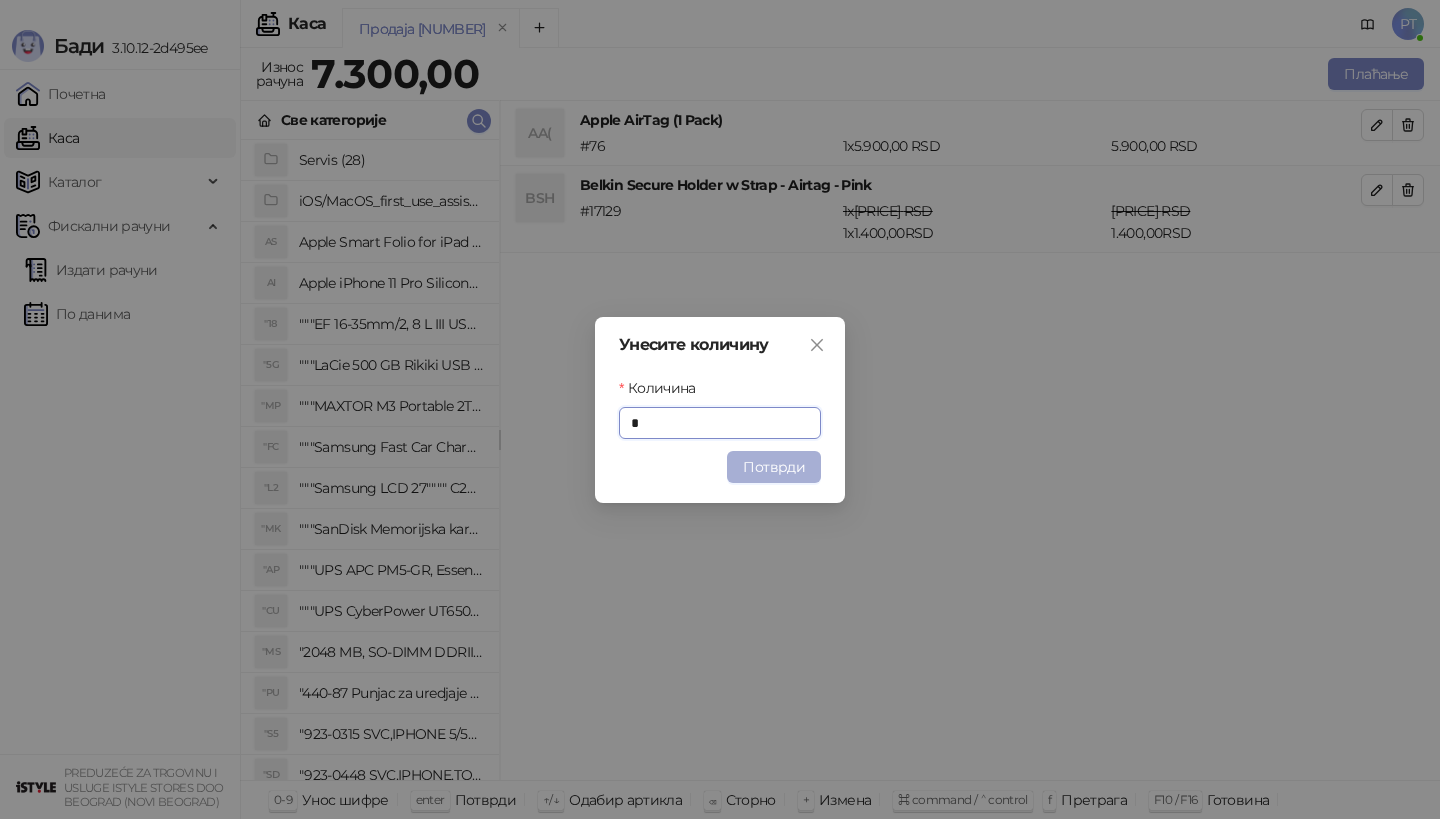 click on "Потврди" at bounding box center (774, 467) 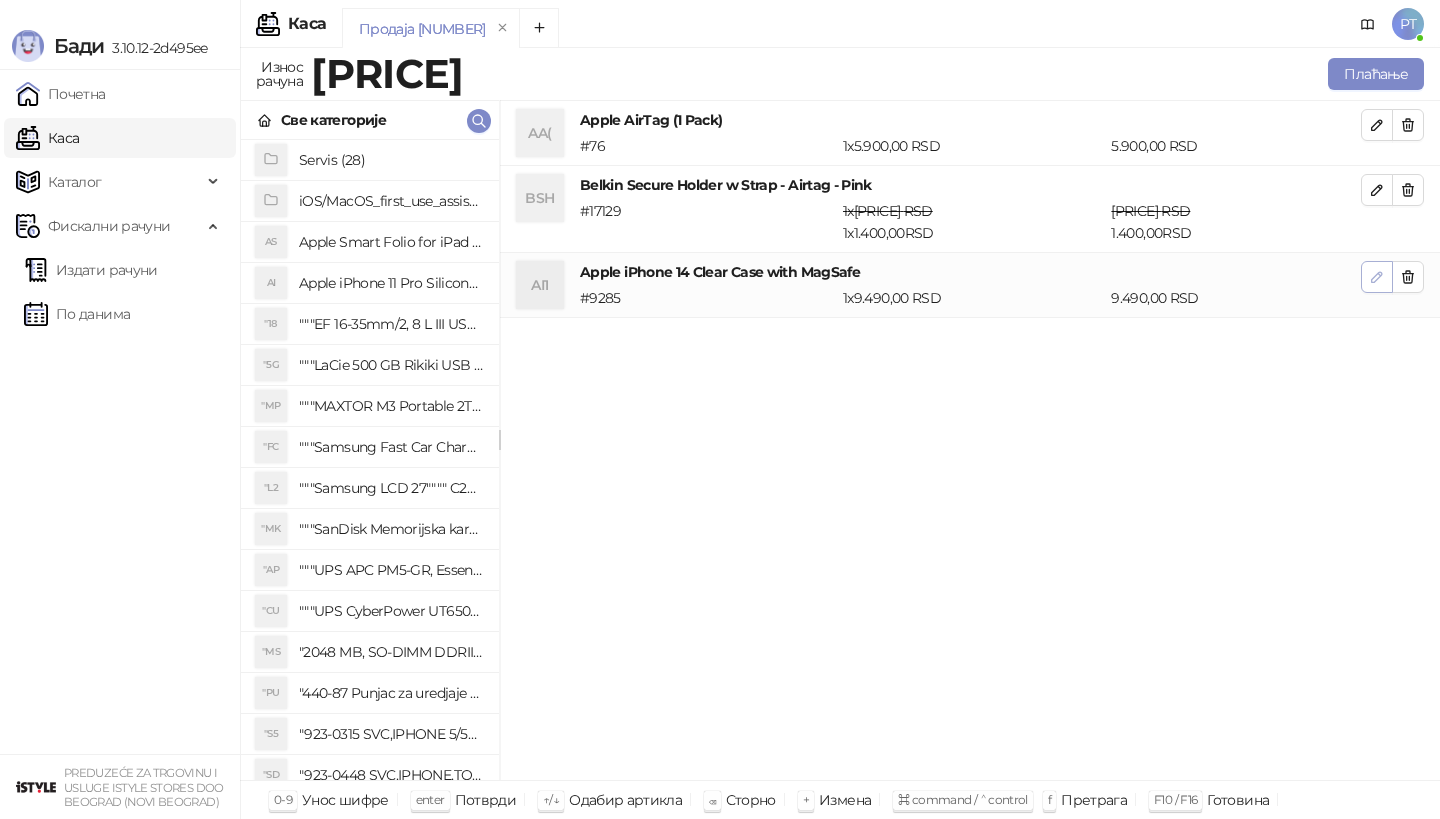 click at bounding box center [1377, 277] 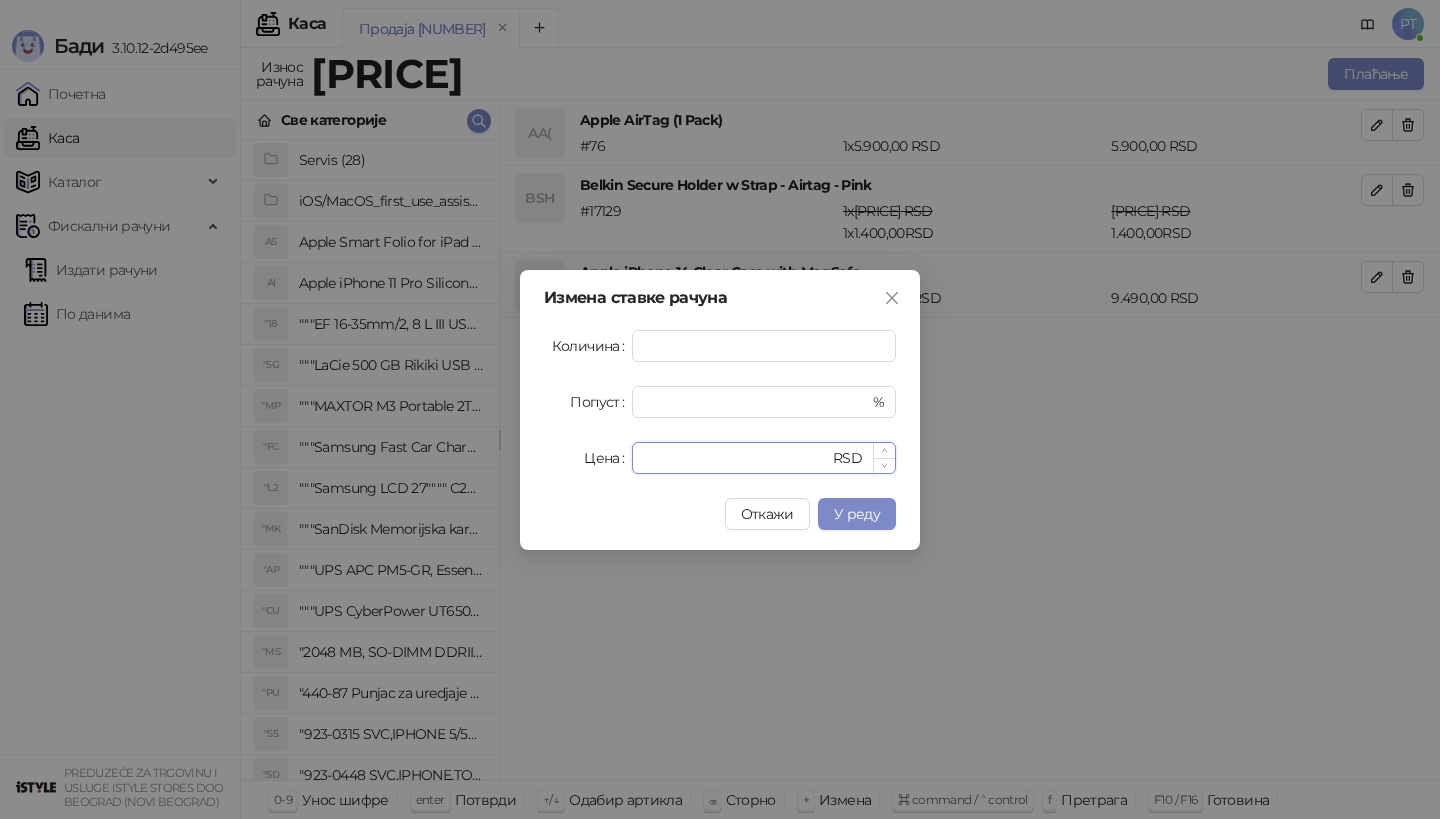 click on "****" at bounding box center (736, 458) 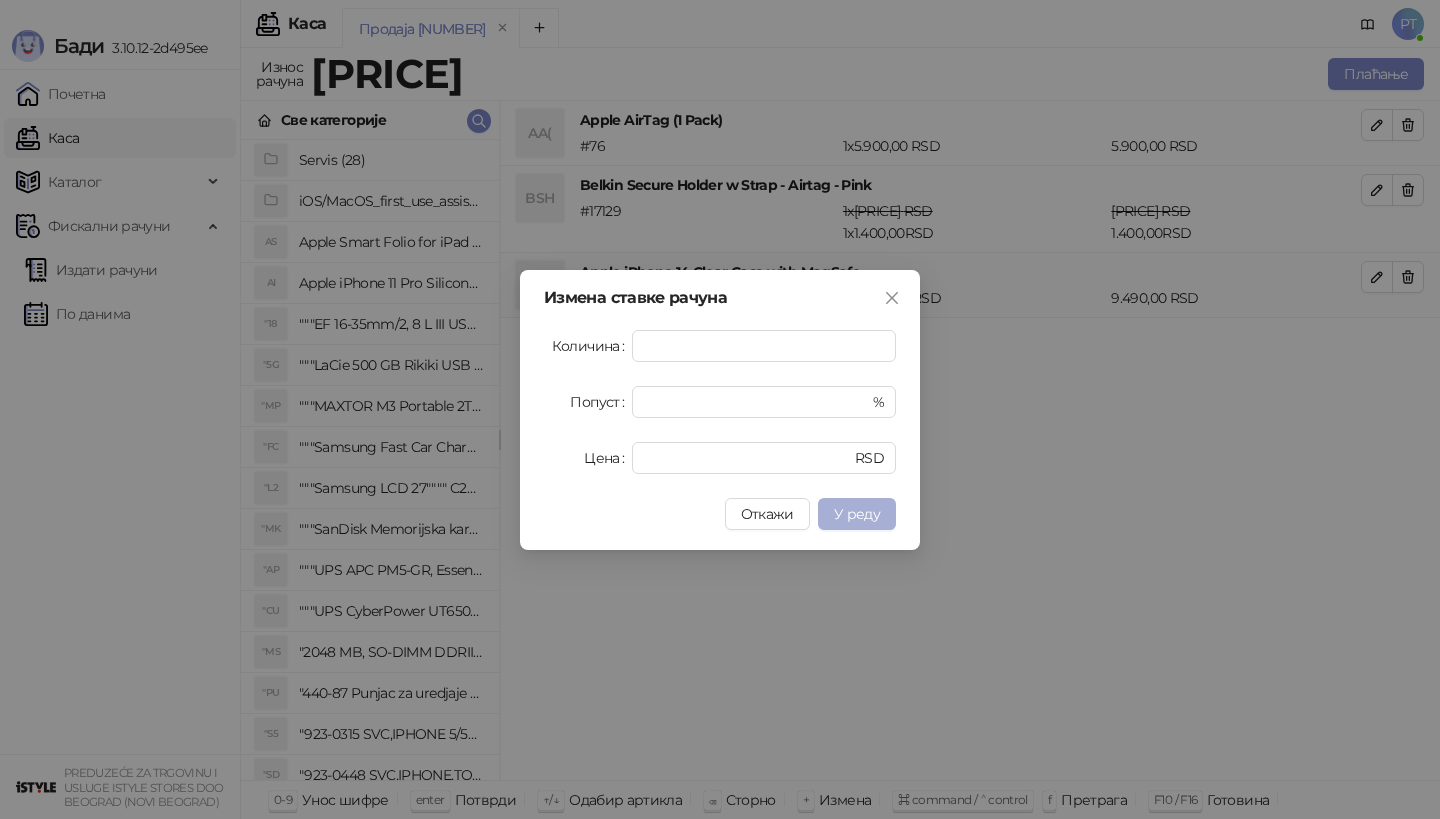 type on "****" 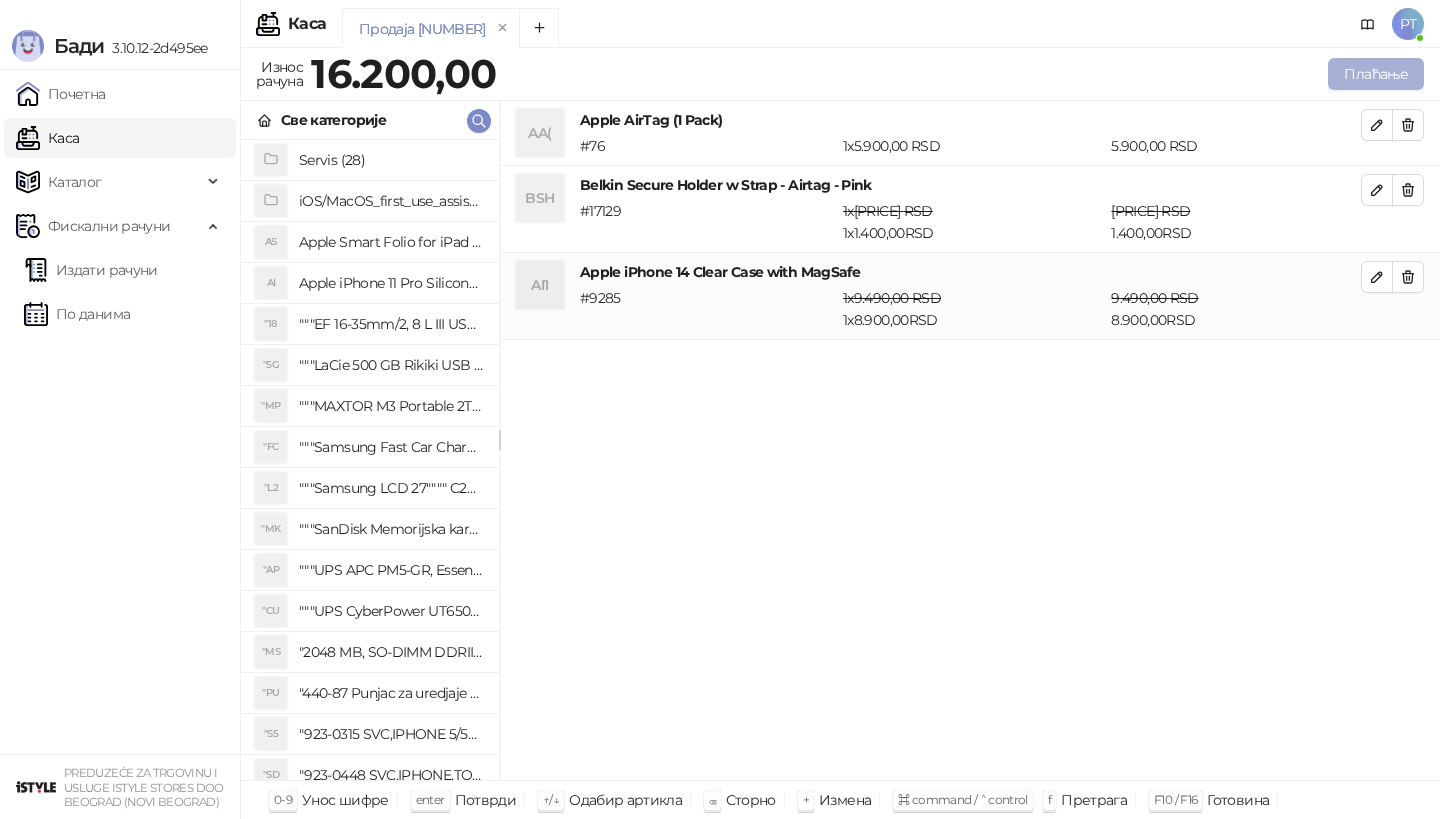 click on "Плаћање" at bounding box center (1376, 74) 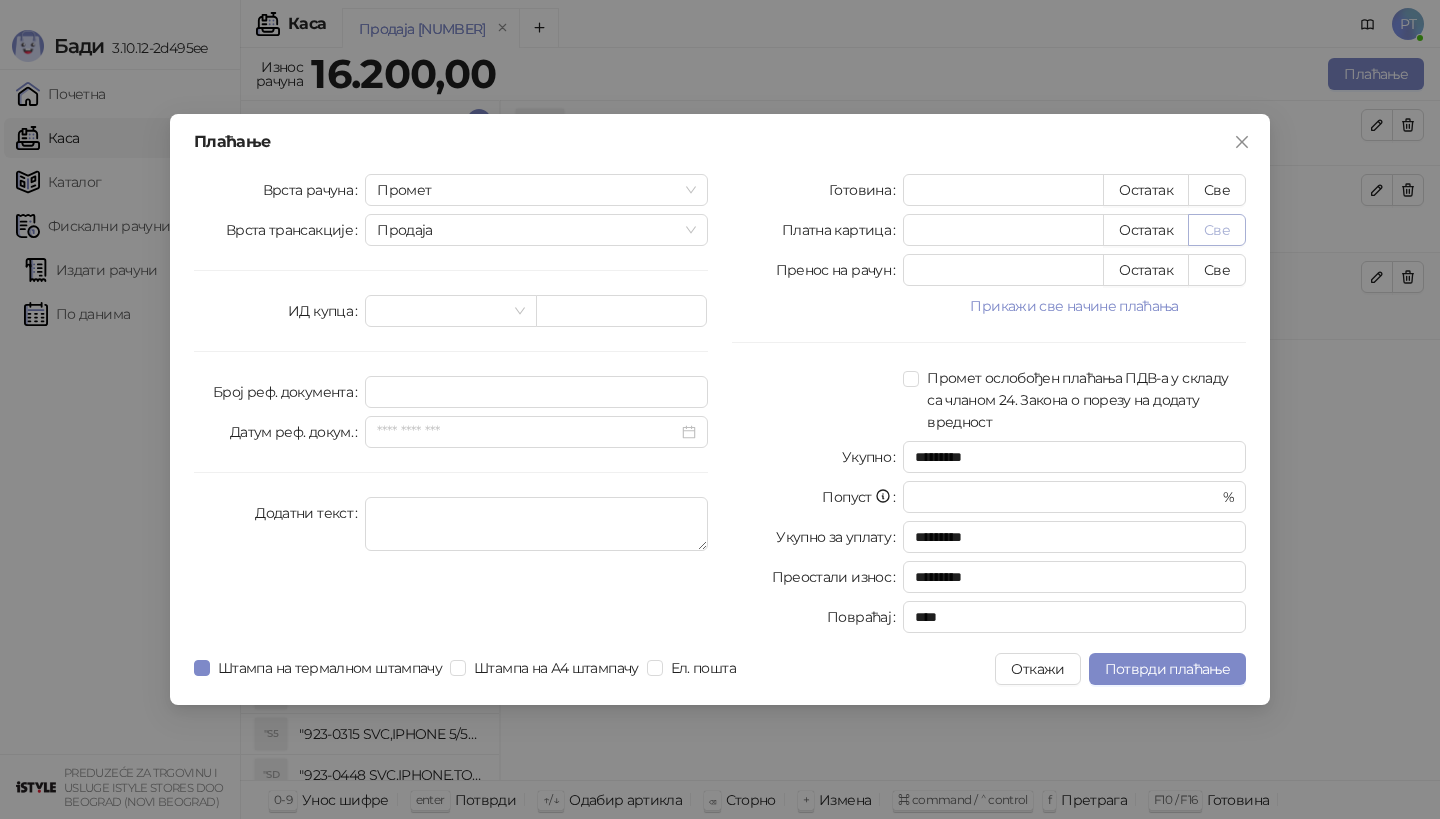 click on "Све" at bounding box center [1217, 230] 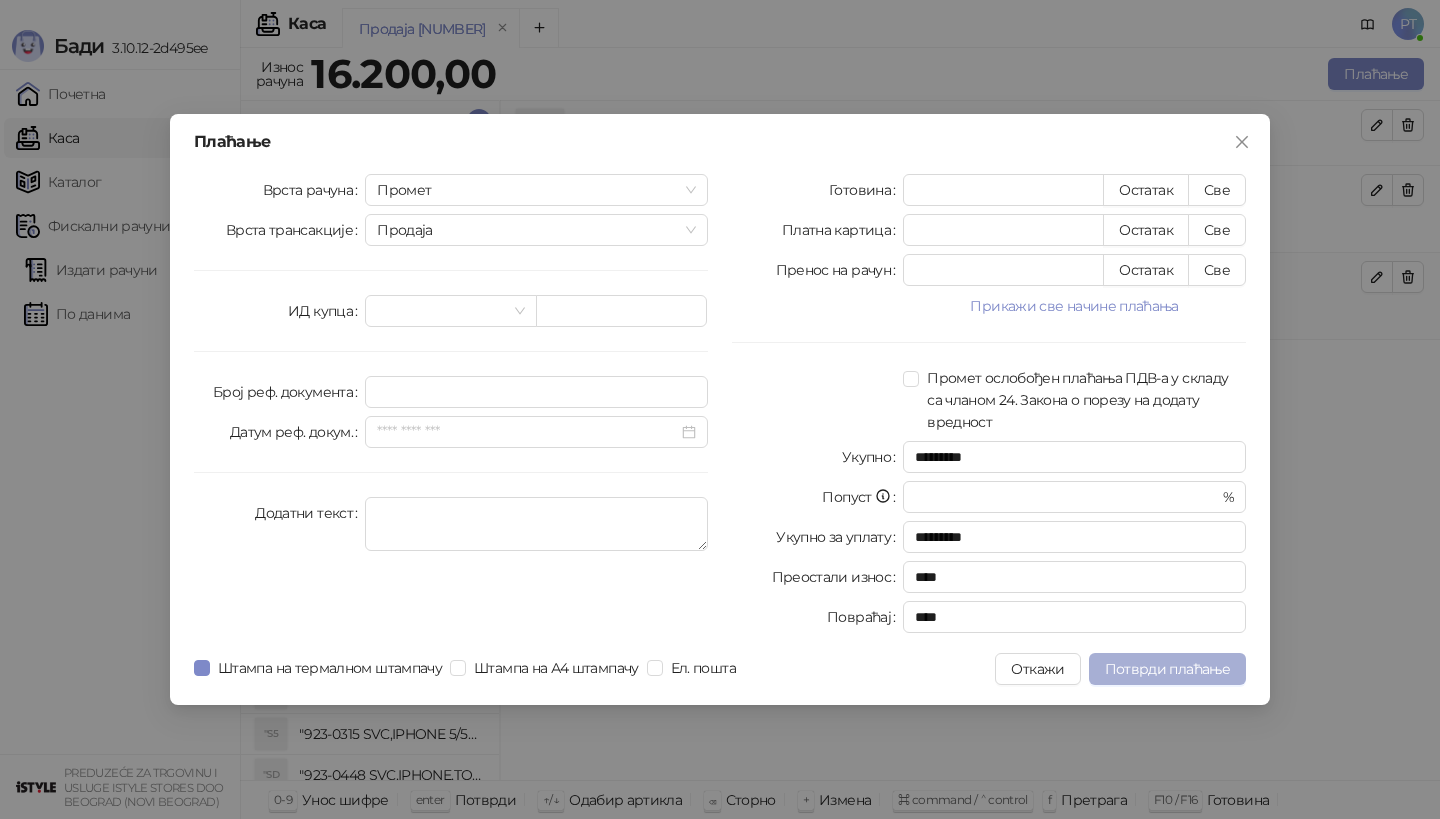 click on "Потврди плаћање" at bounding box center [1167, 669] 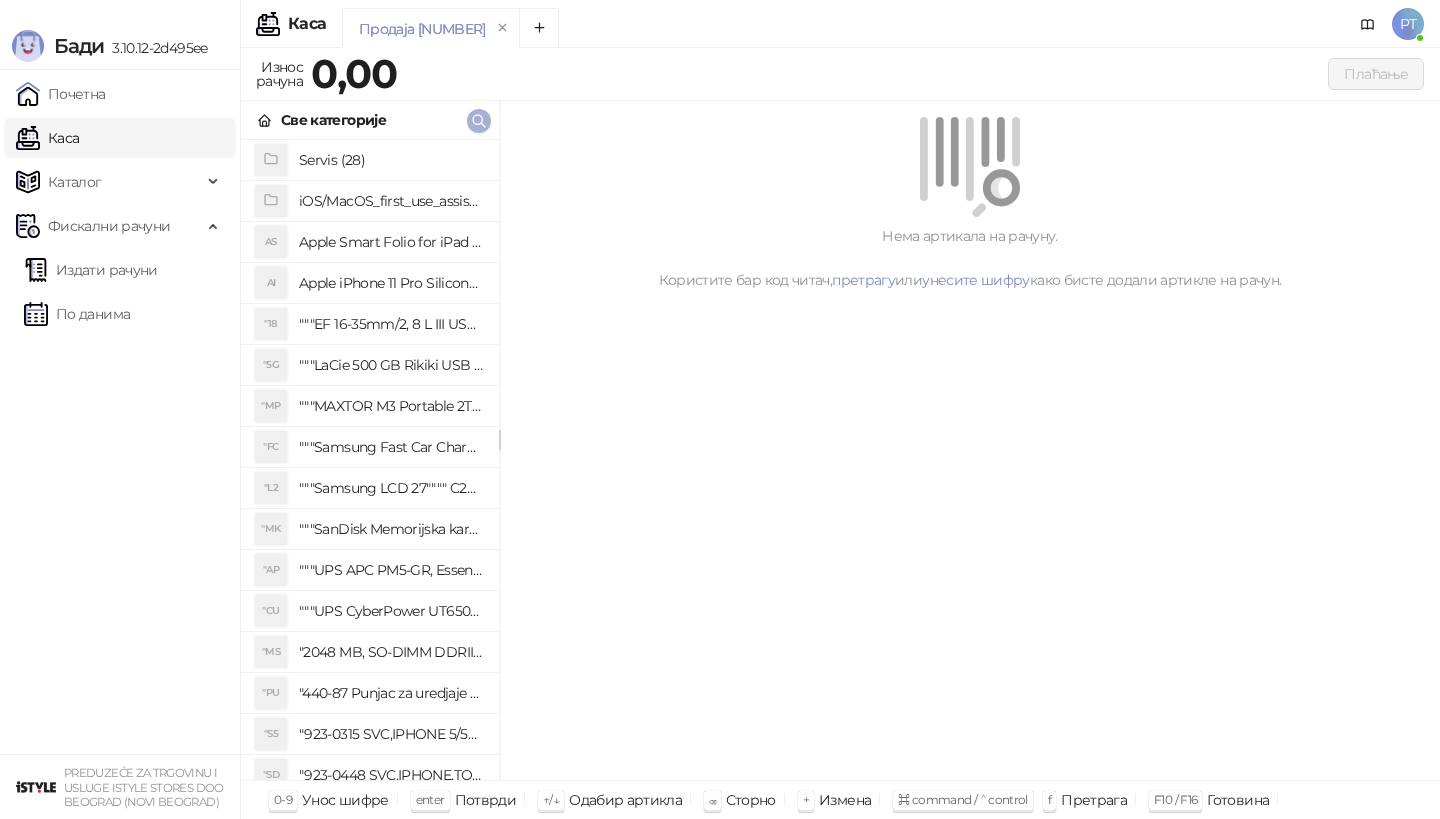 type 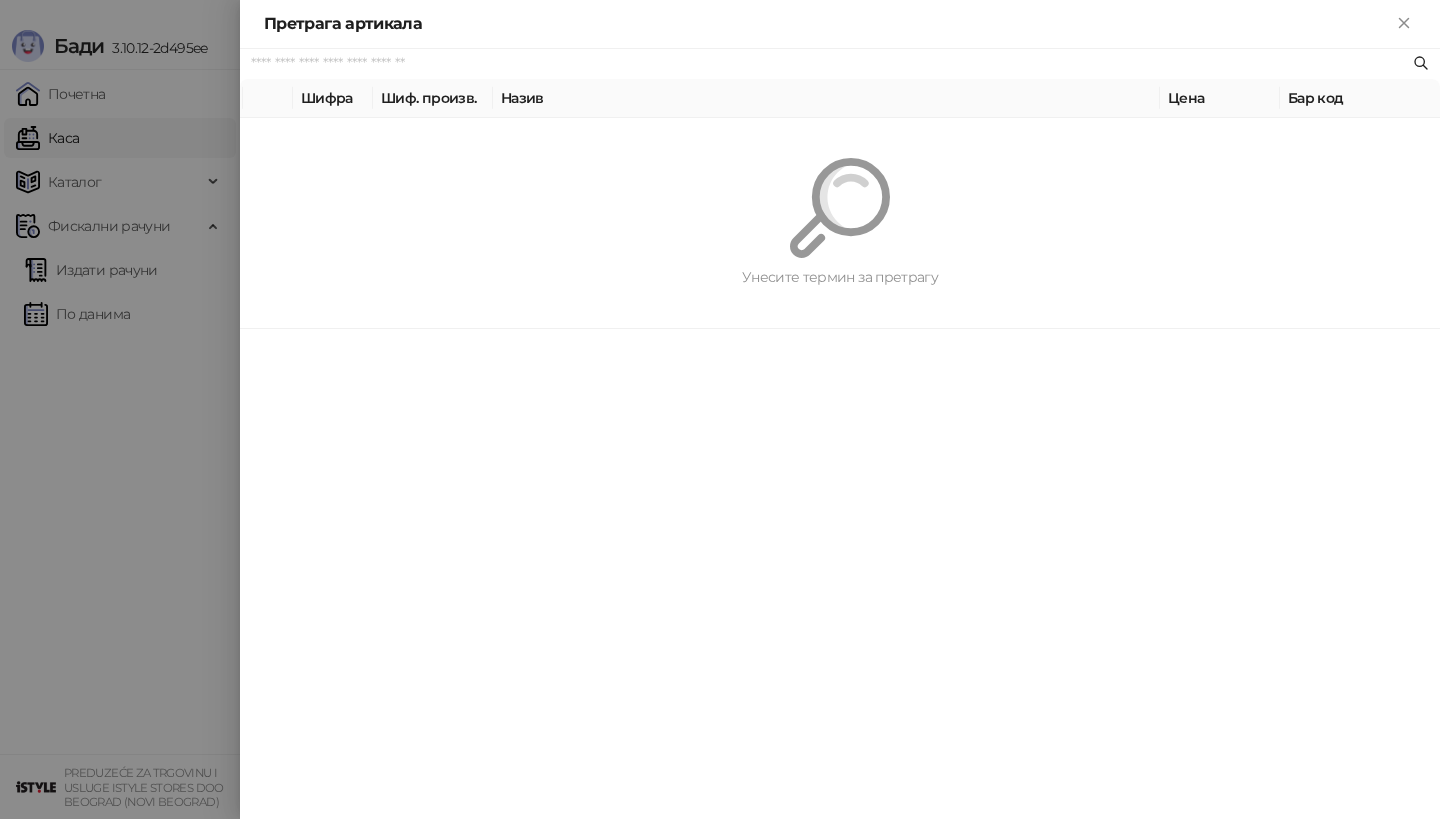 click at bounding box center (720, 409) 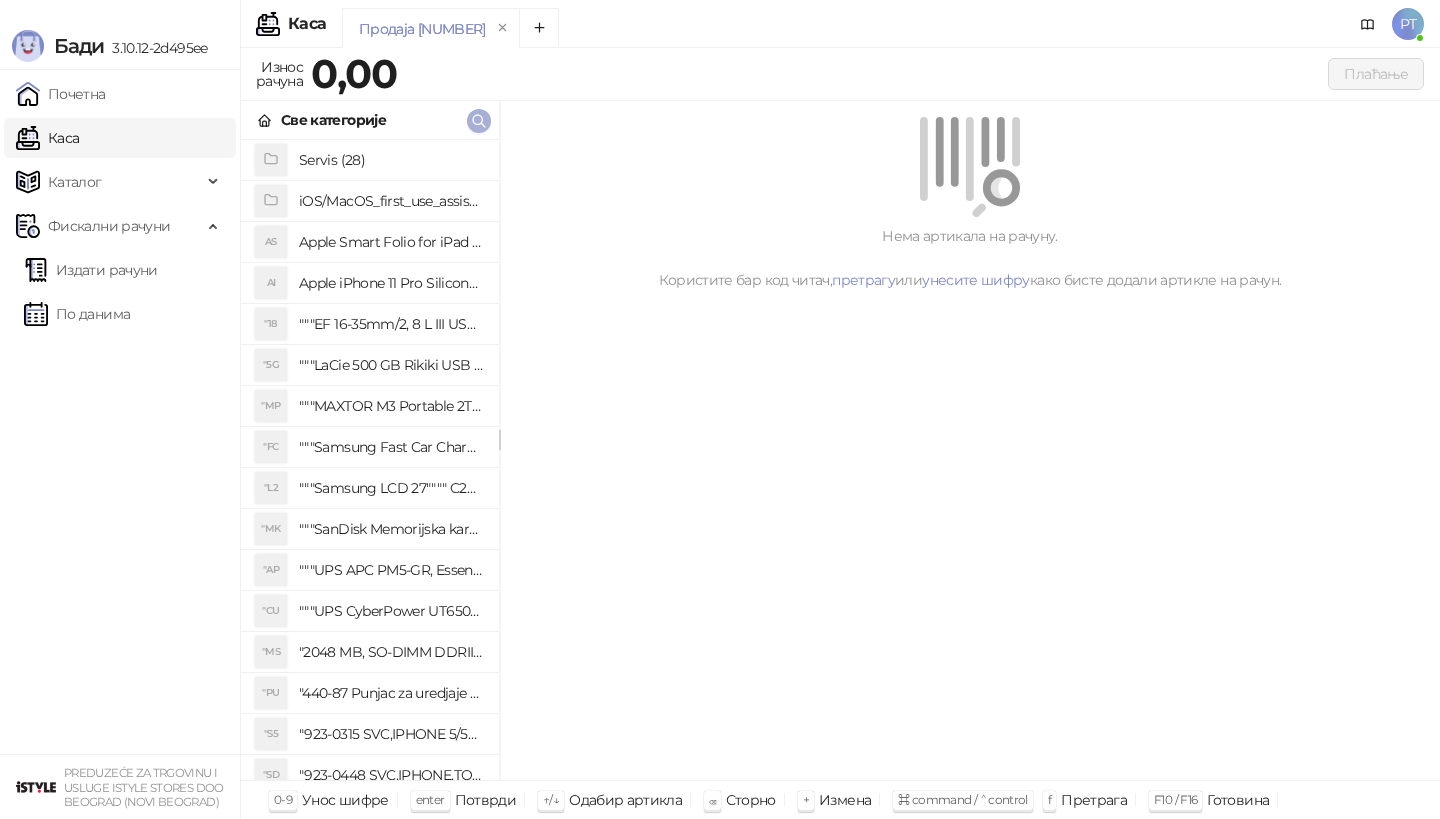 click 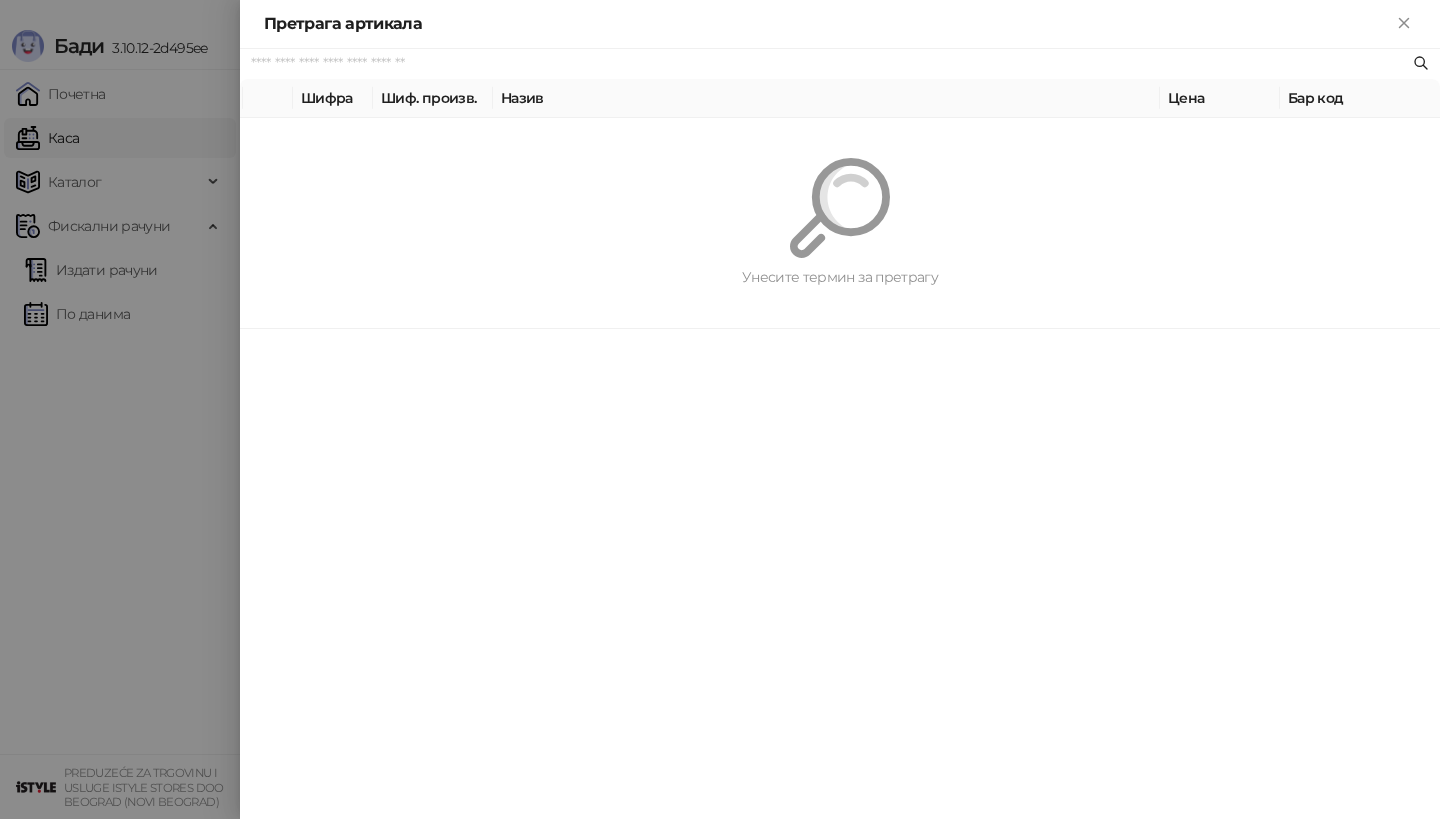 paste on "*********" 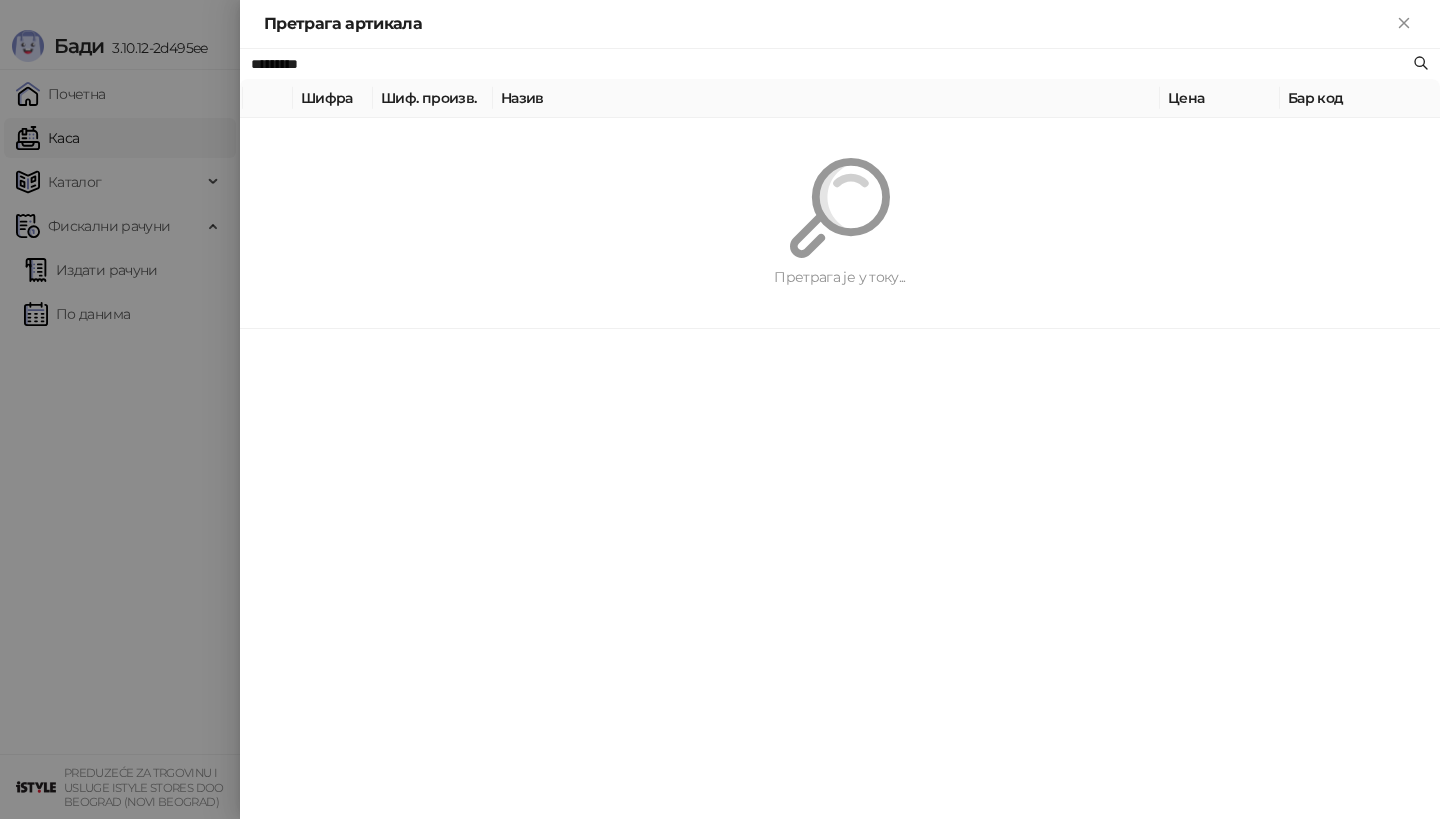 click on "Претрага је у току..." at bounding box center [840, 223] 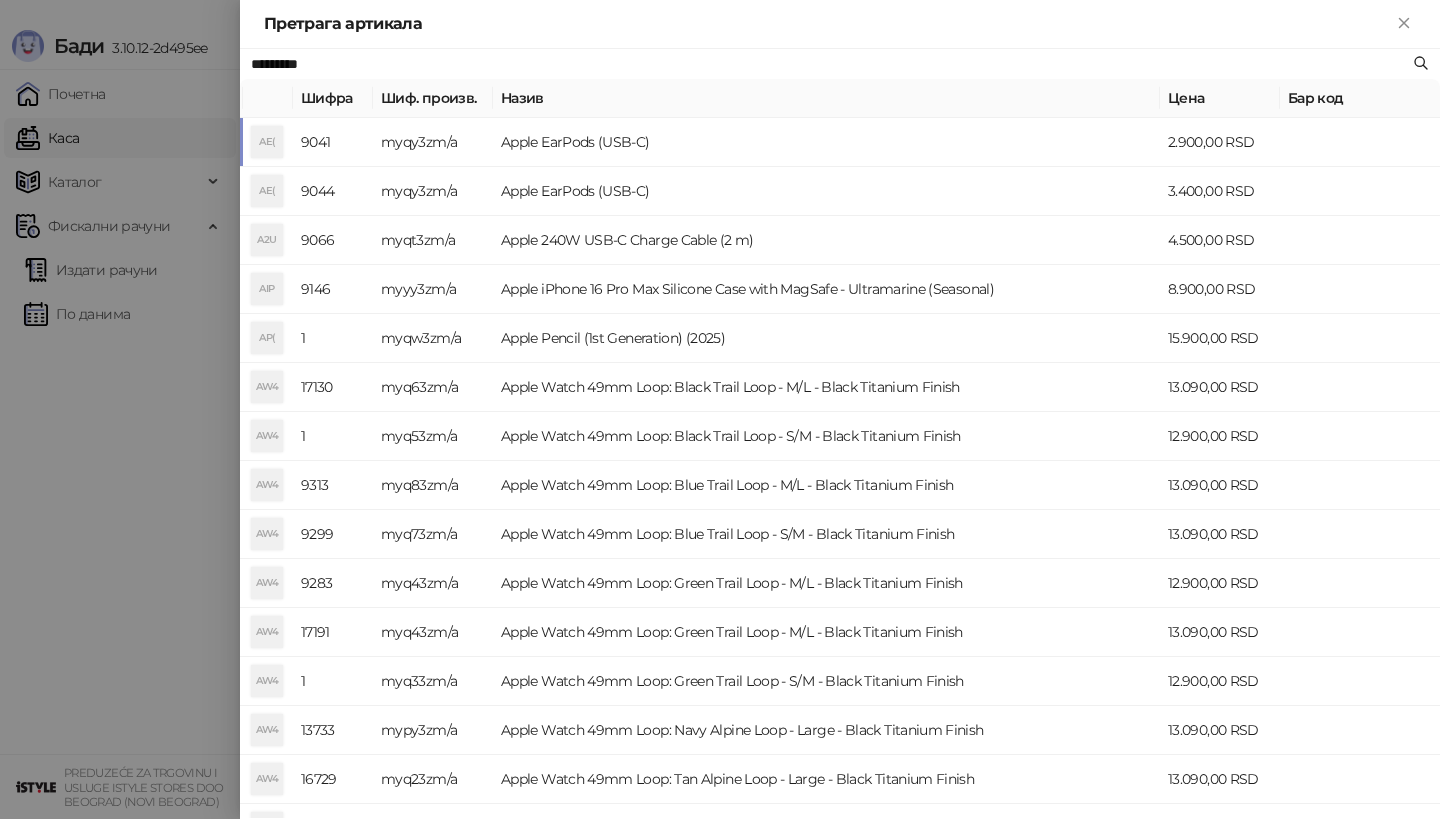 click on "Apple EarPods (USB-C)" at bounding box center (826, 142) 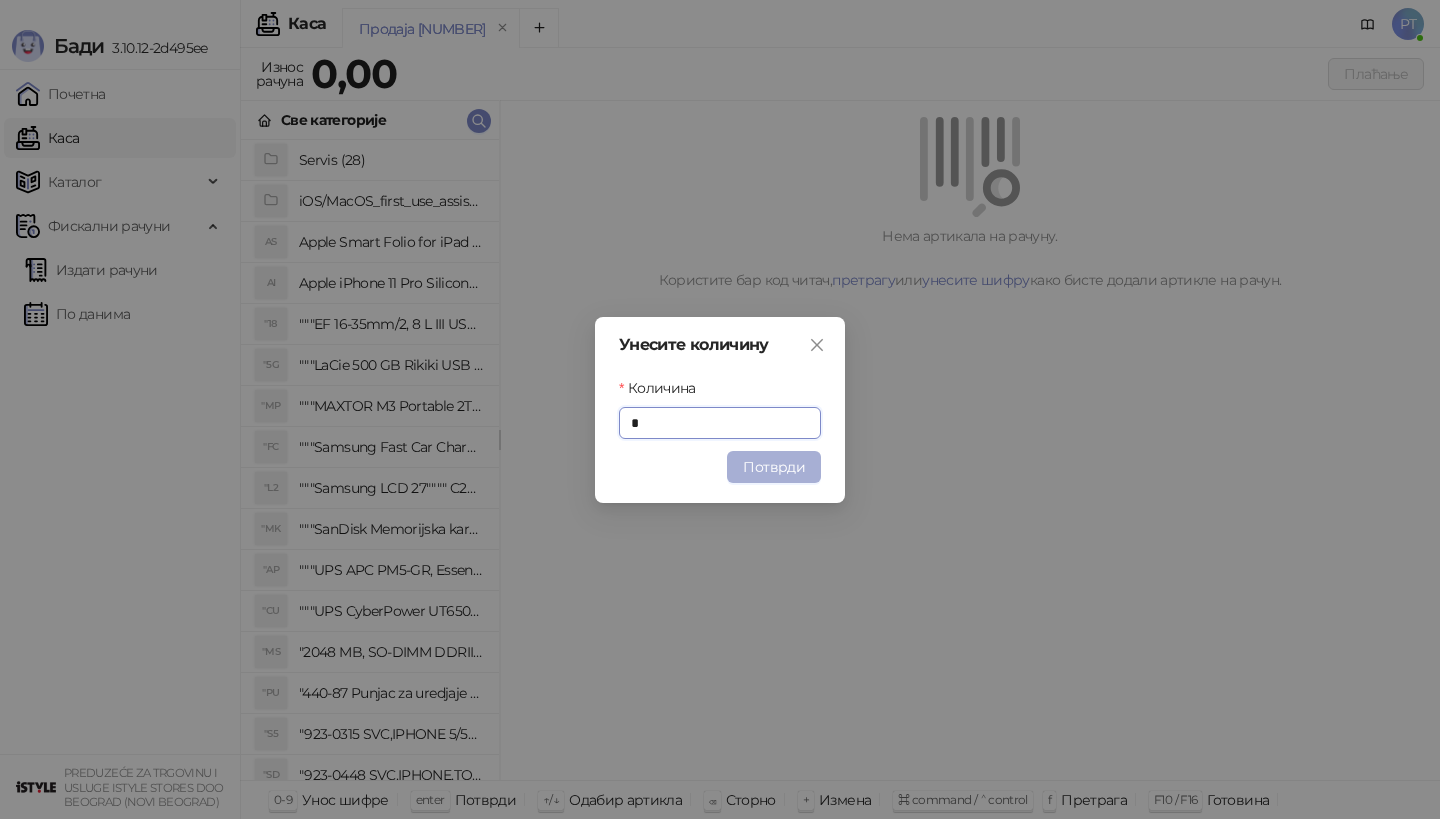 click on "Потврди" at bounding box center [774, 467] 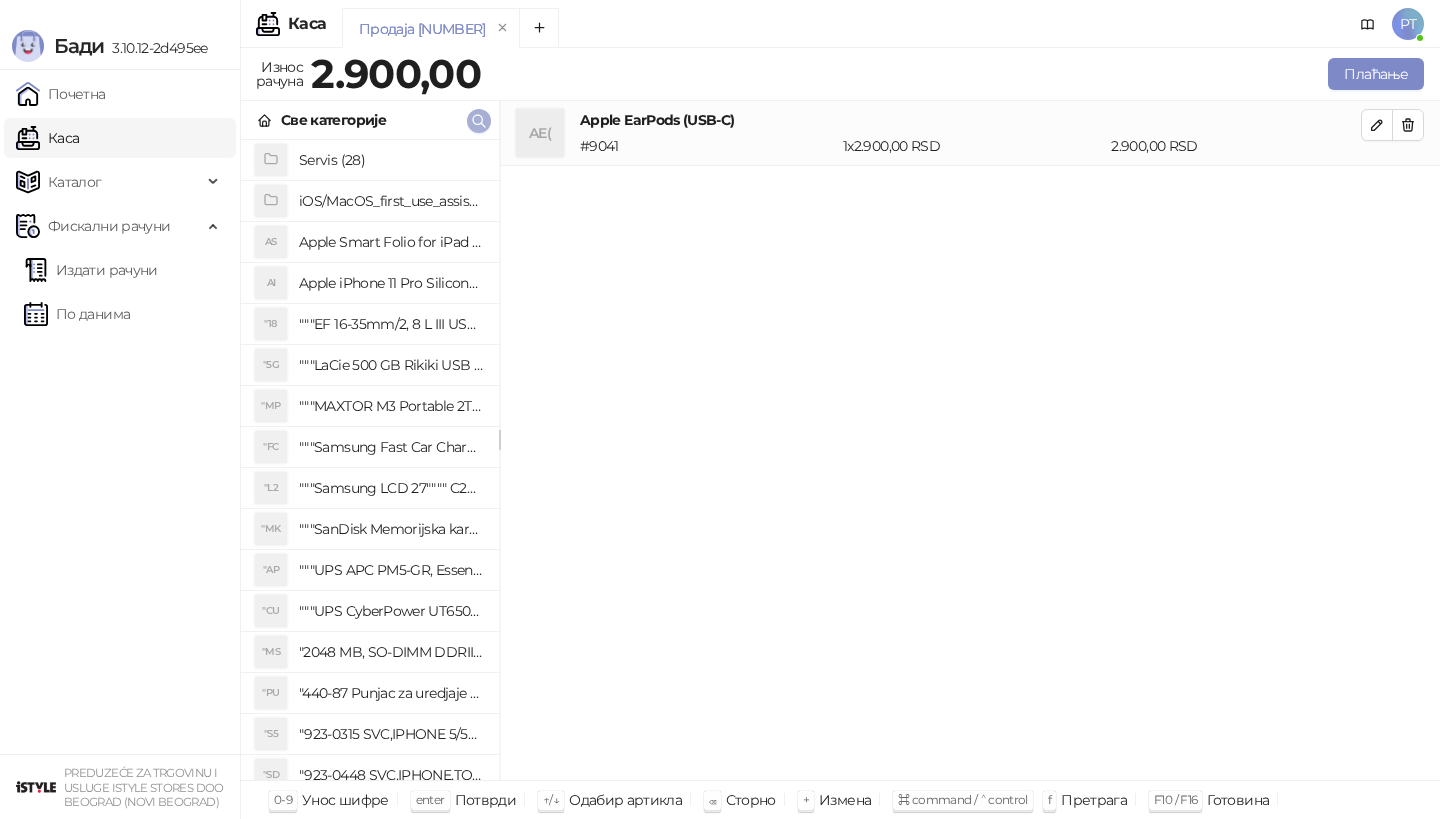 click 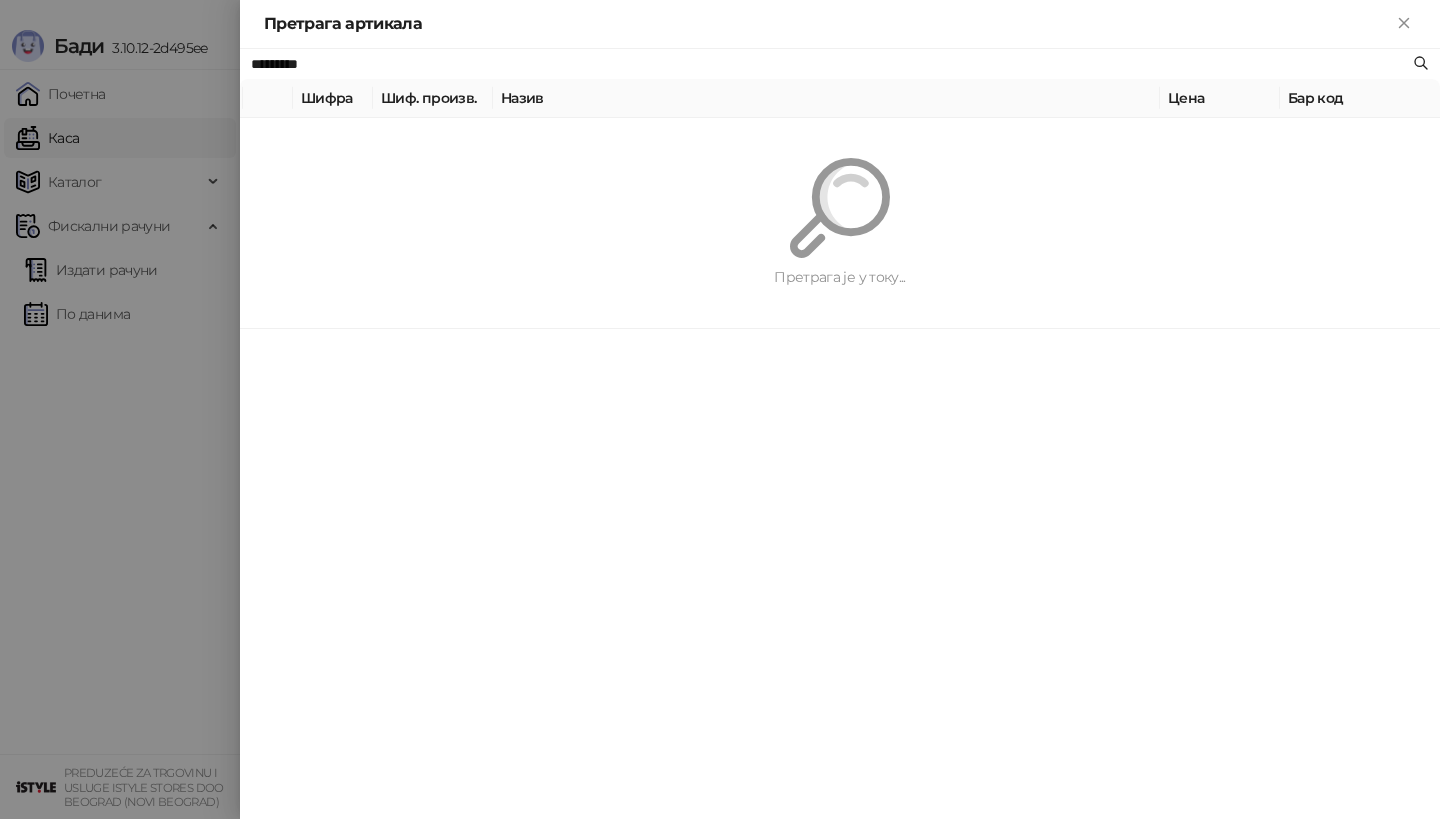 paste on "**********" 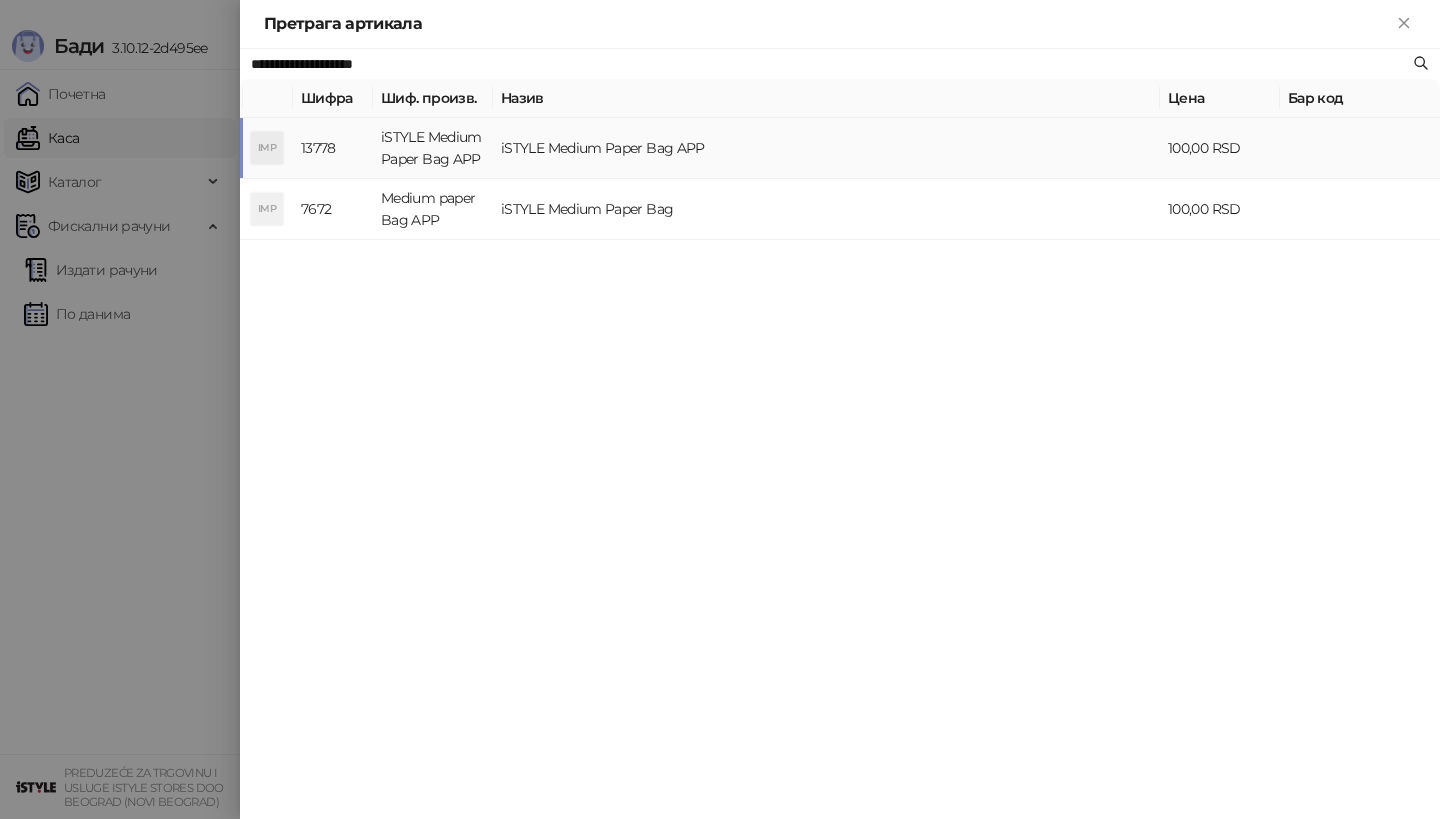 type on "**********" 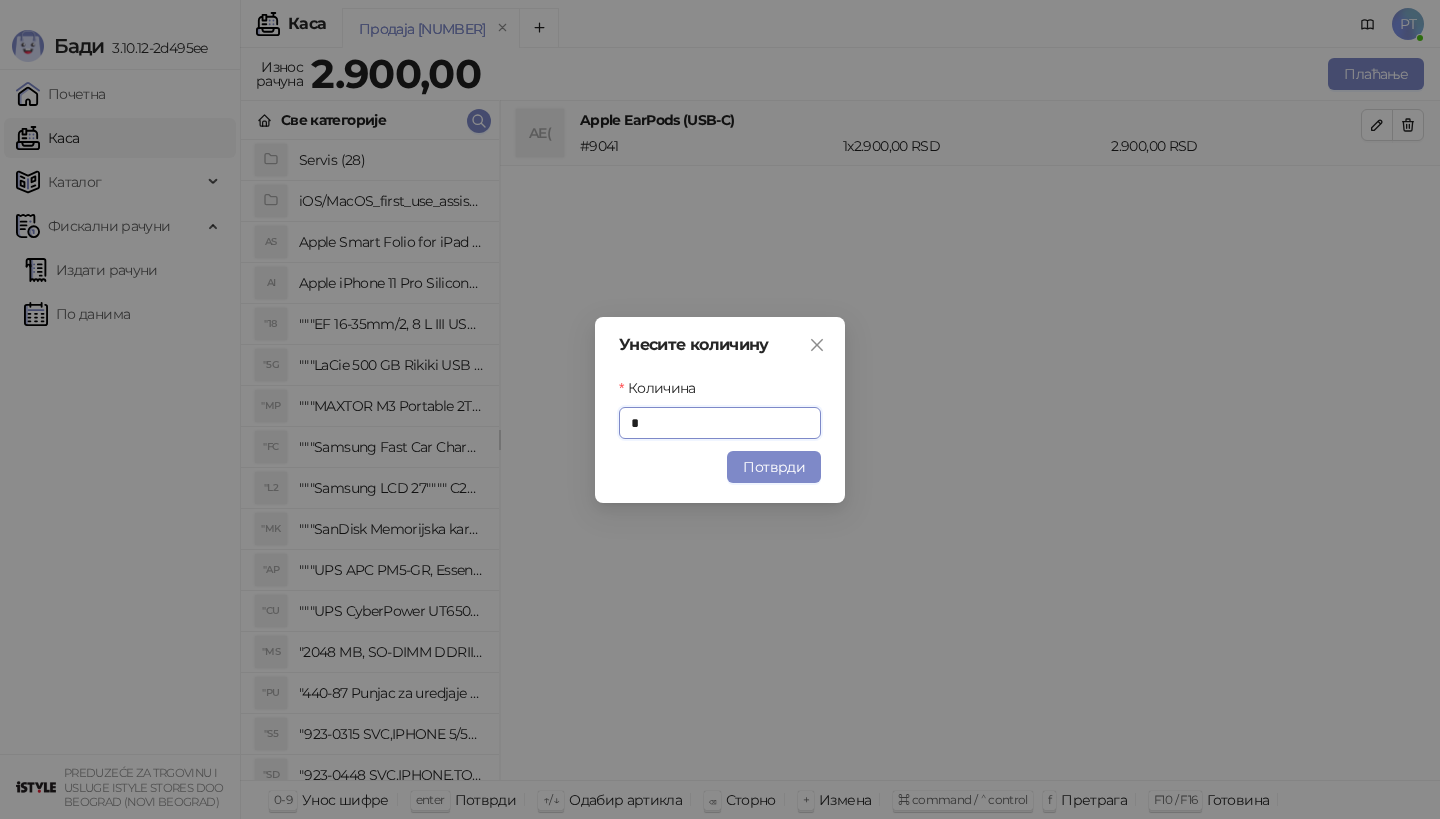 click on "Унесите количину Количина * Потврди" at bounding box center [720, 410] 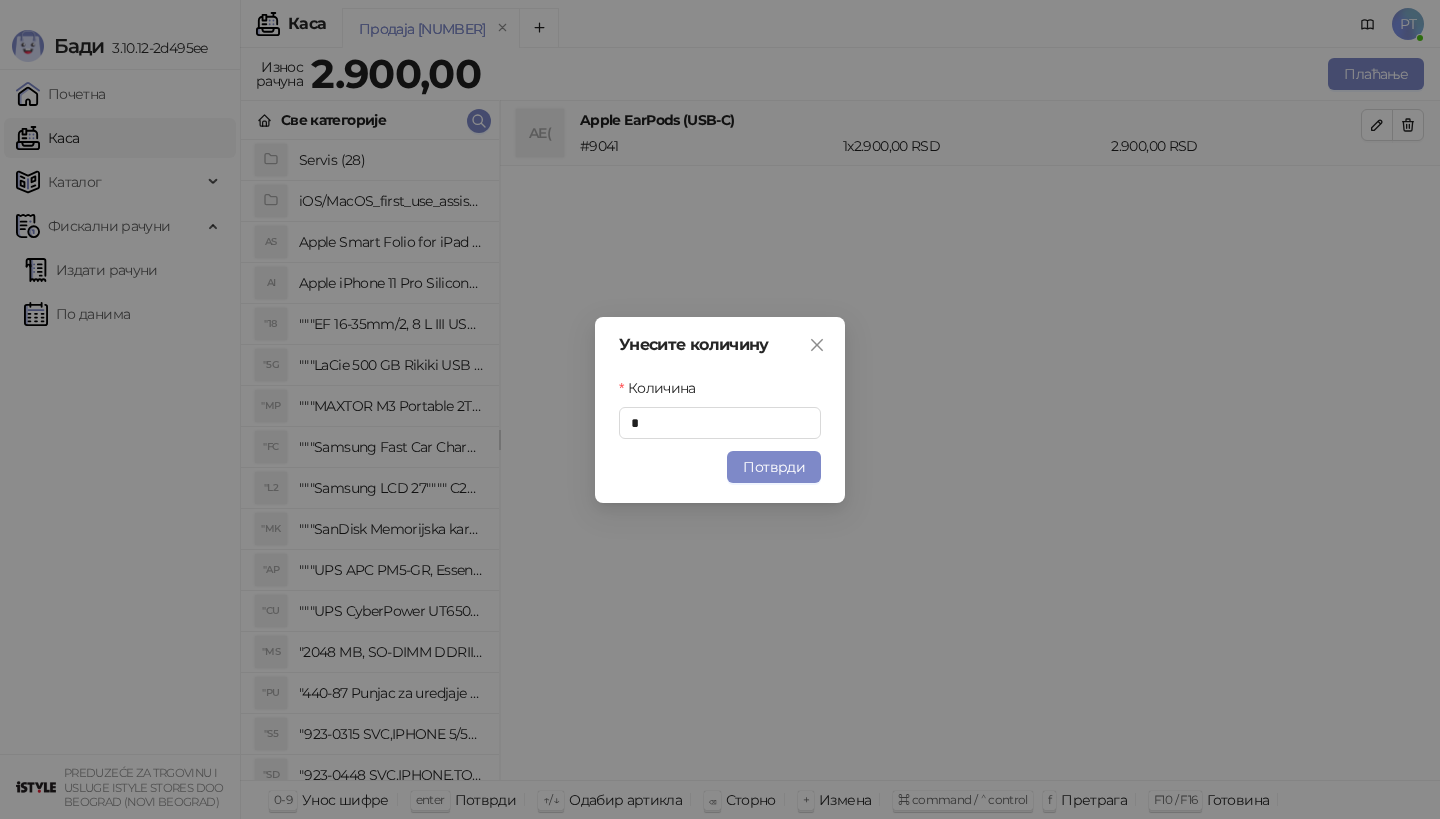 click on "Унесите количину Количина * Потврди" at bounding box center (720, 410) 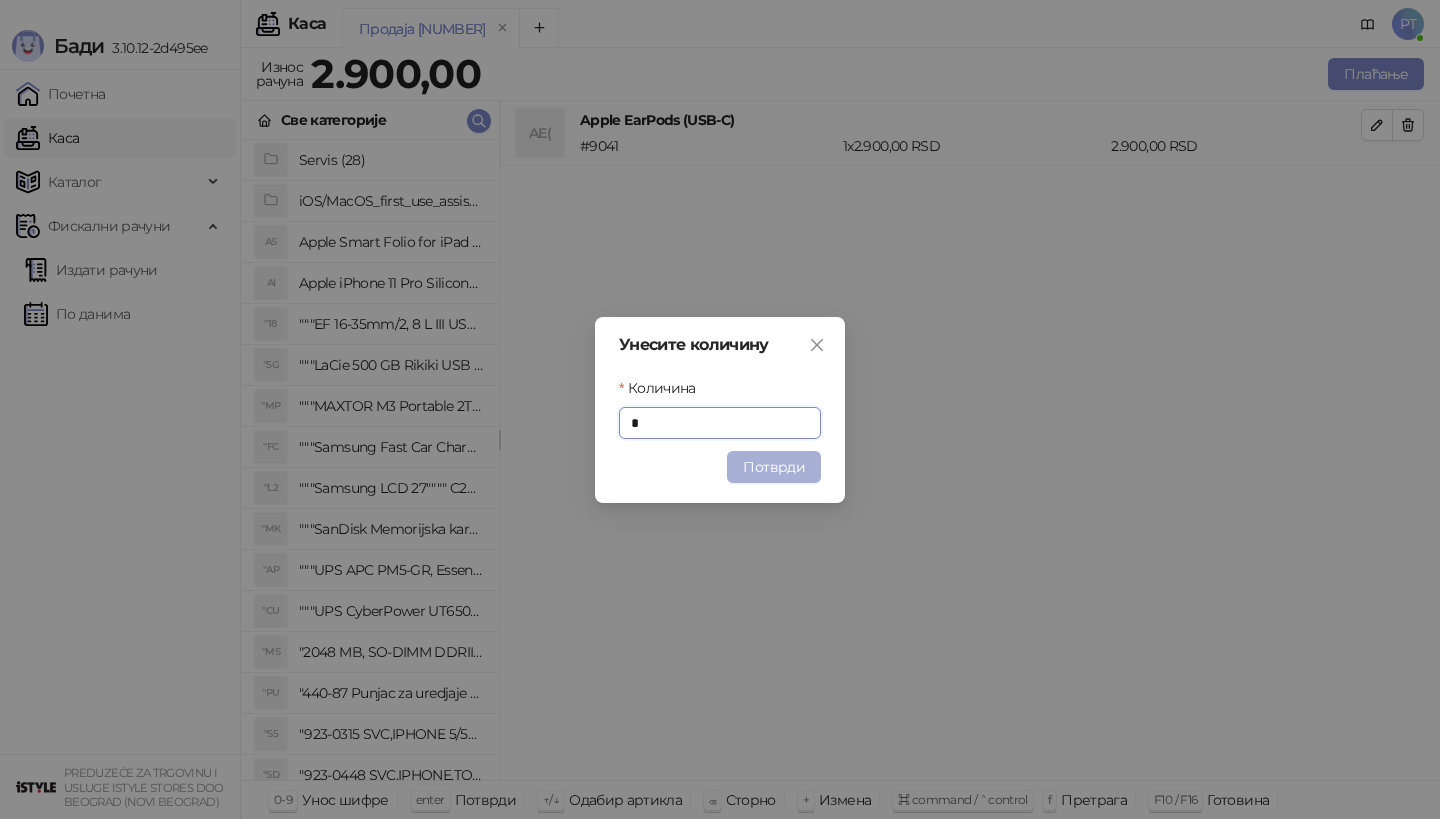 click on "Потврди" at bounding box center (774, 467) 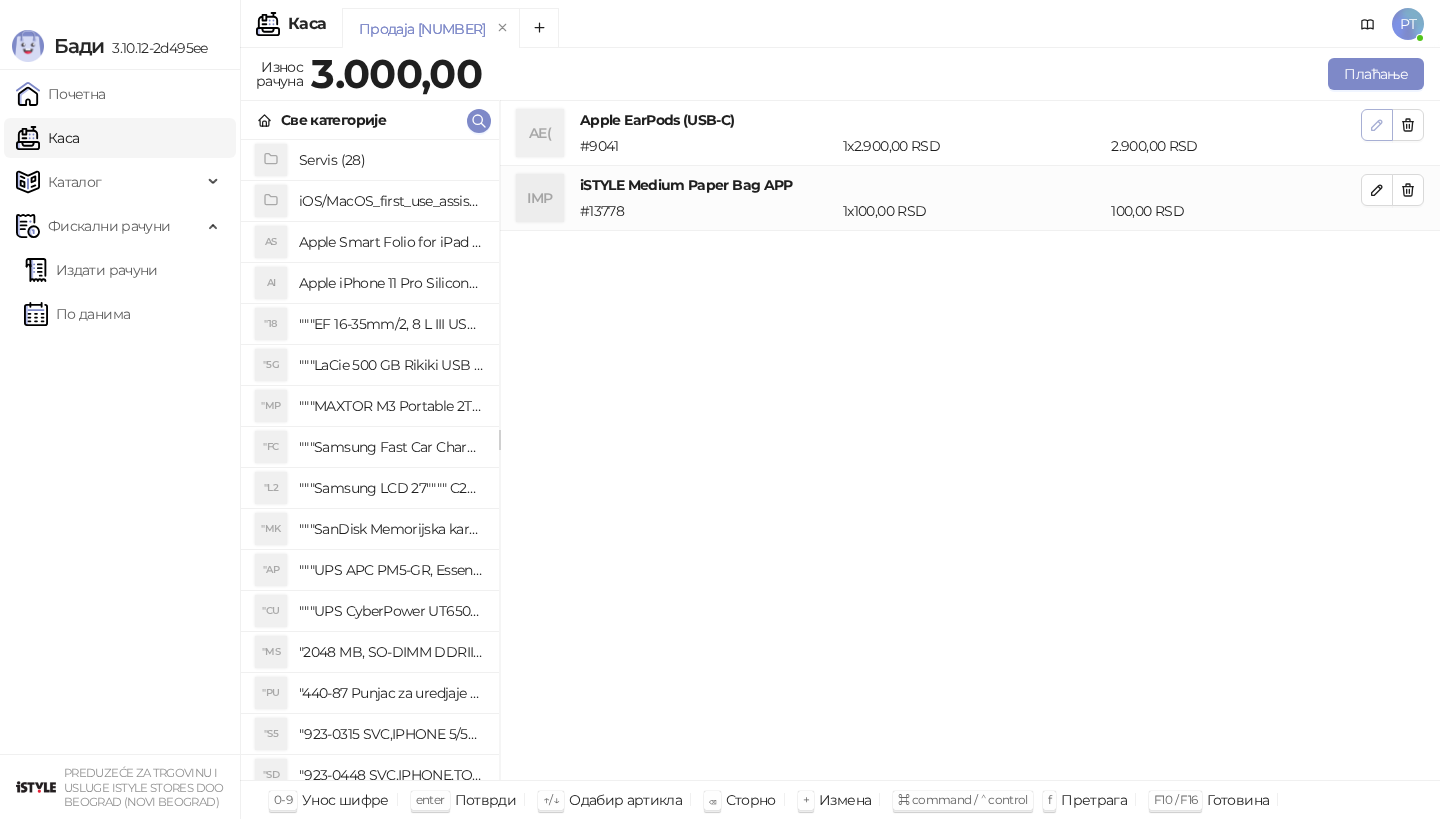 click 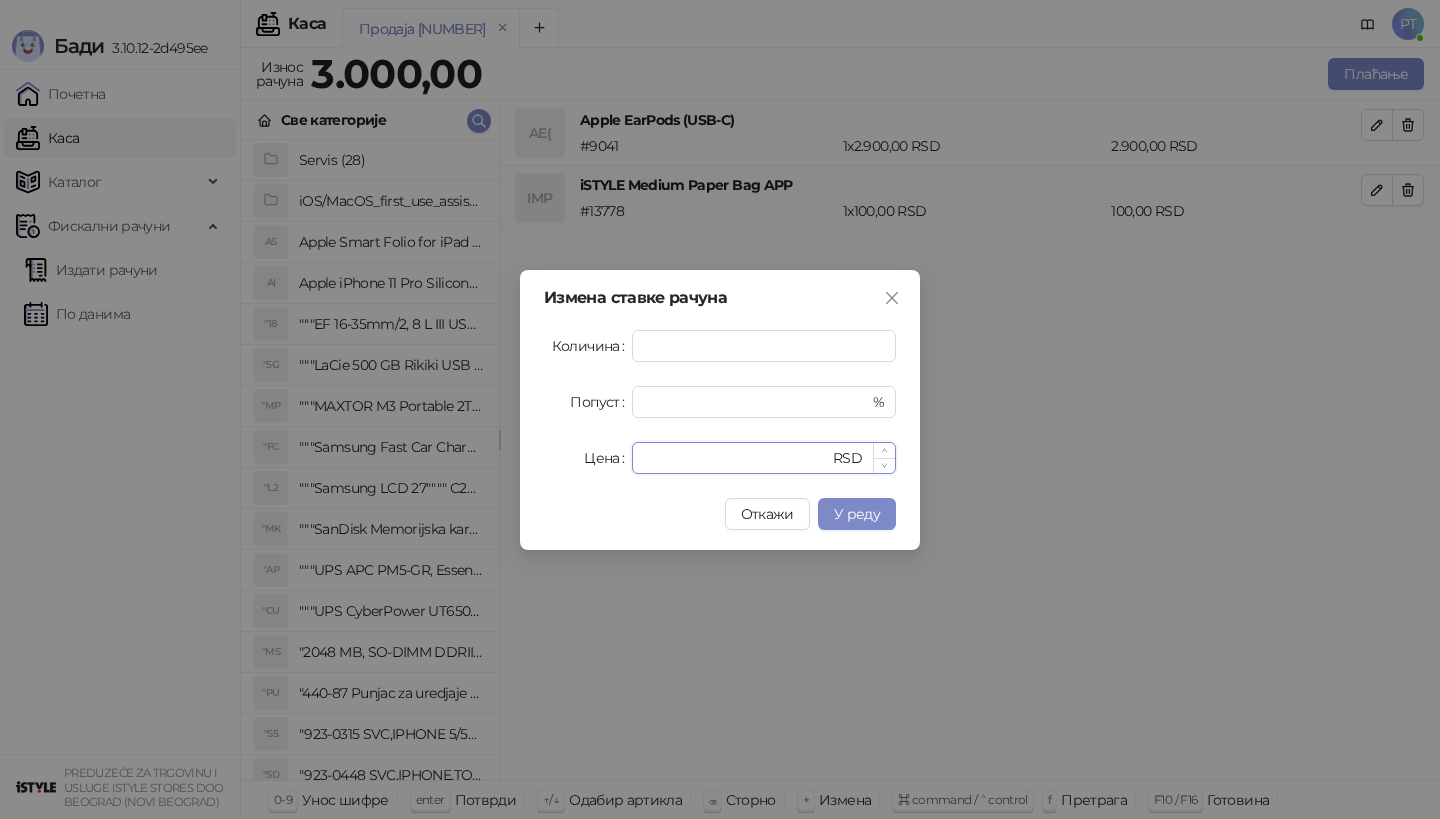 click on "****" at bounding box center [736, 458] 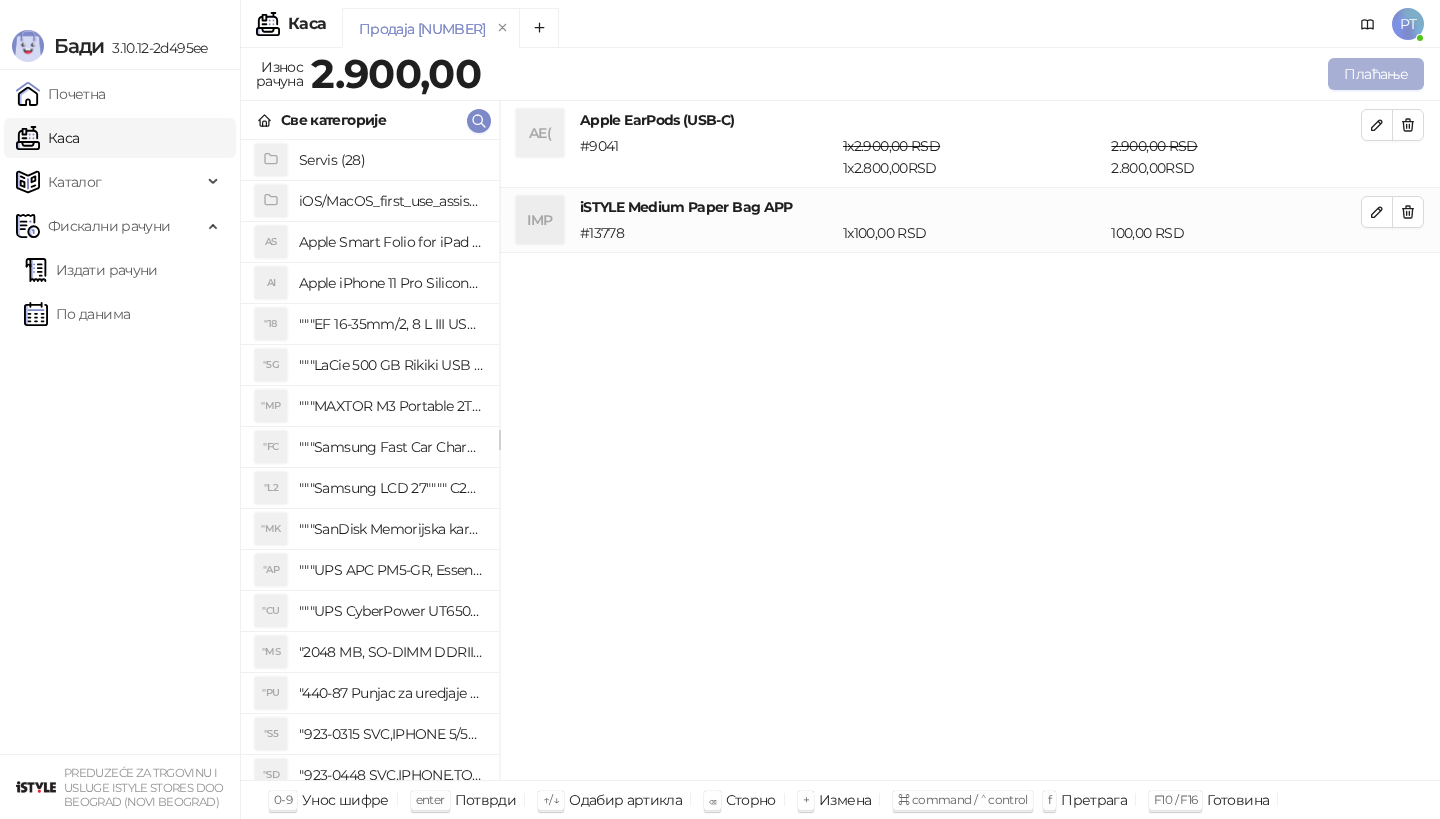 click on "Плаћање" at bounding box center [1376, 74] 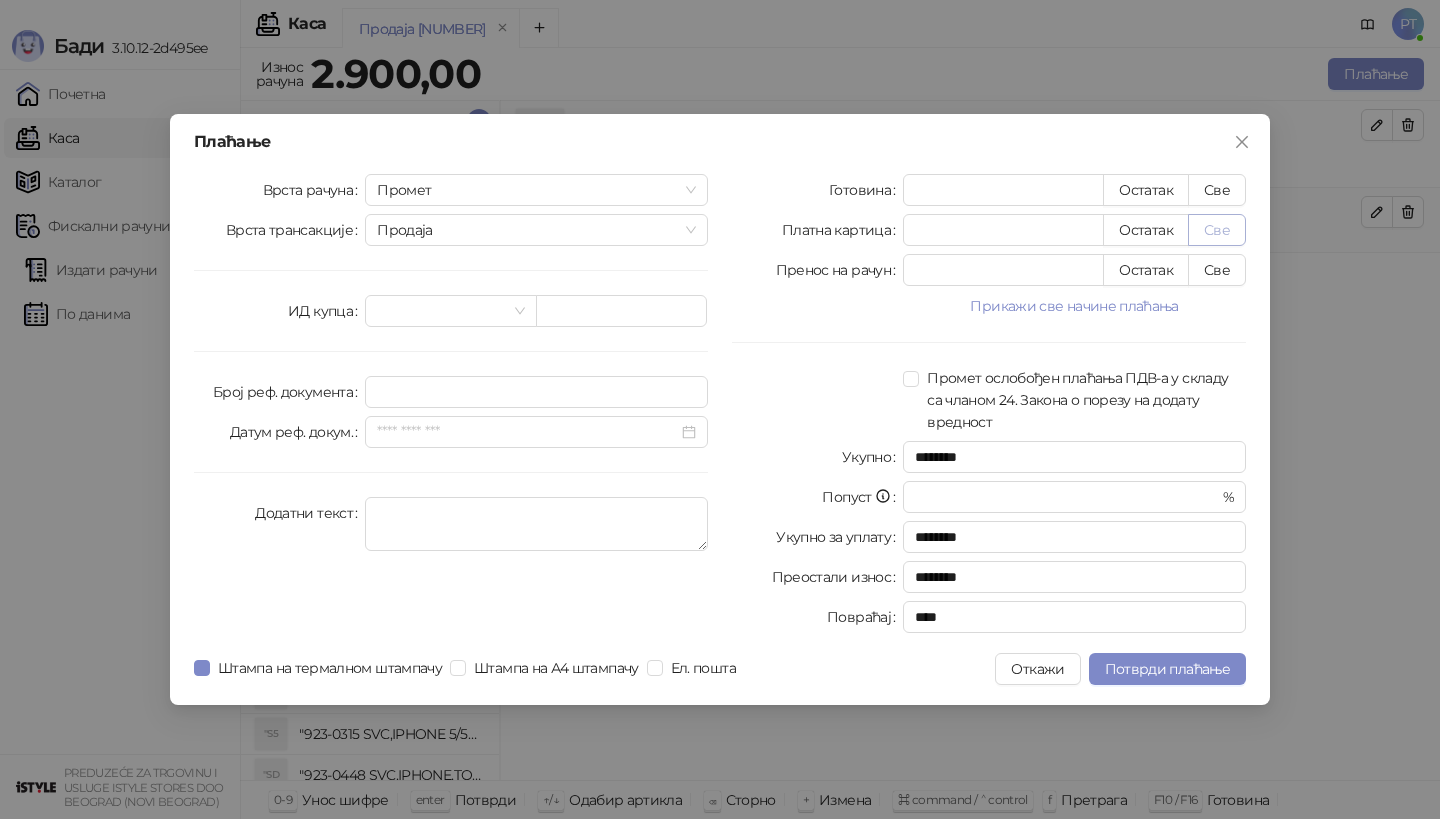 click on "Све" at bounding box center [1217, 230] 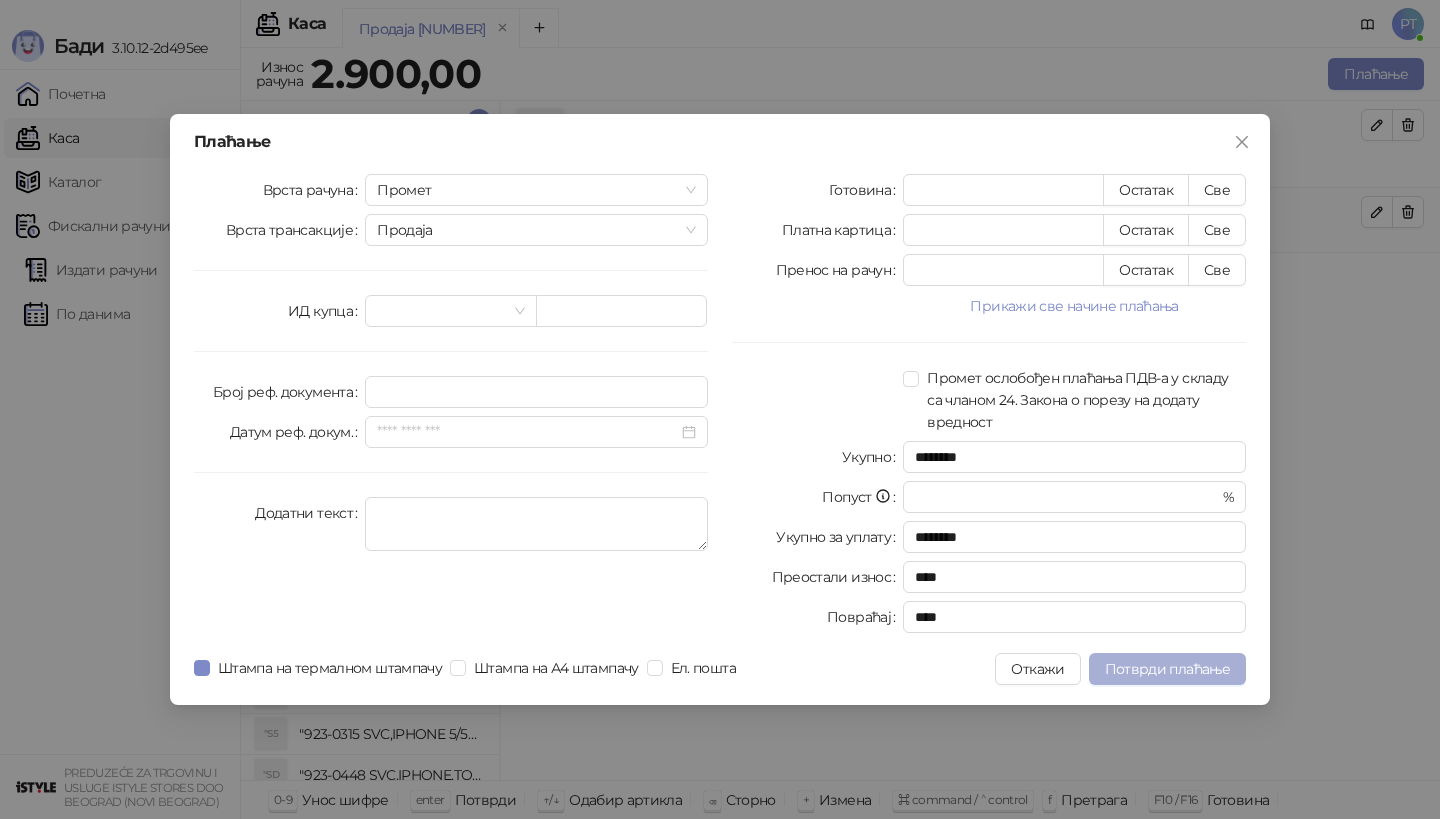 click on "Потврди плаћање" at bounding box center [1167, 669] 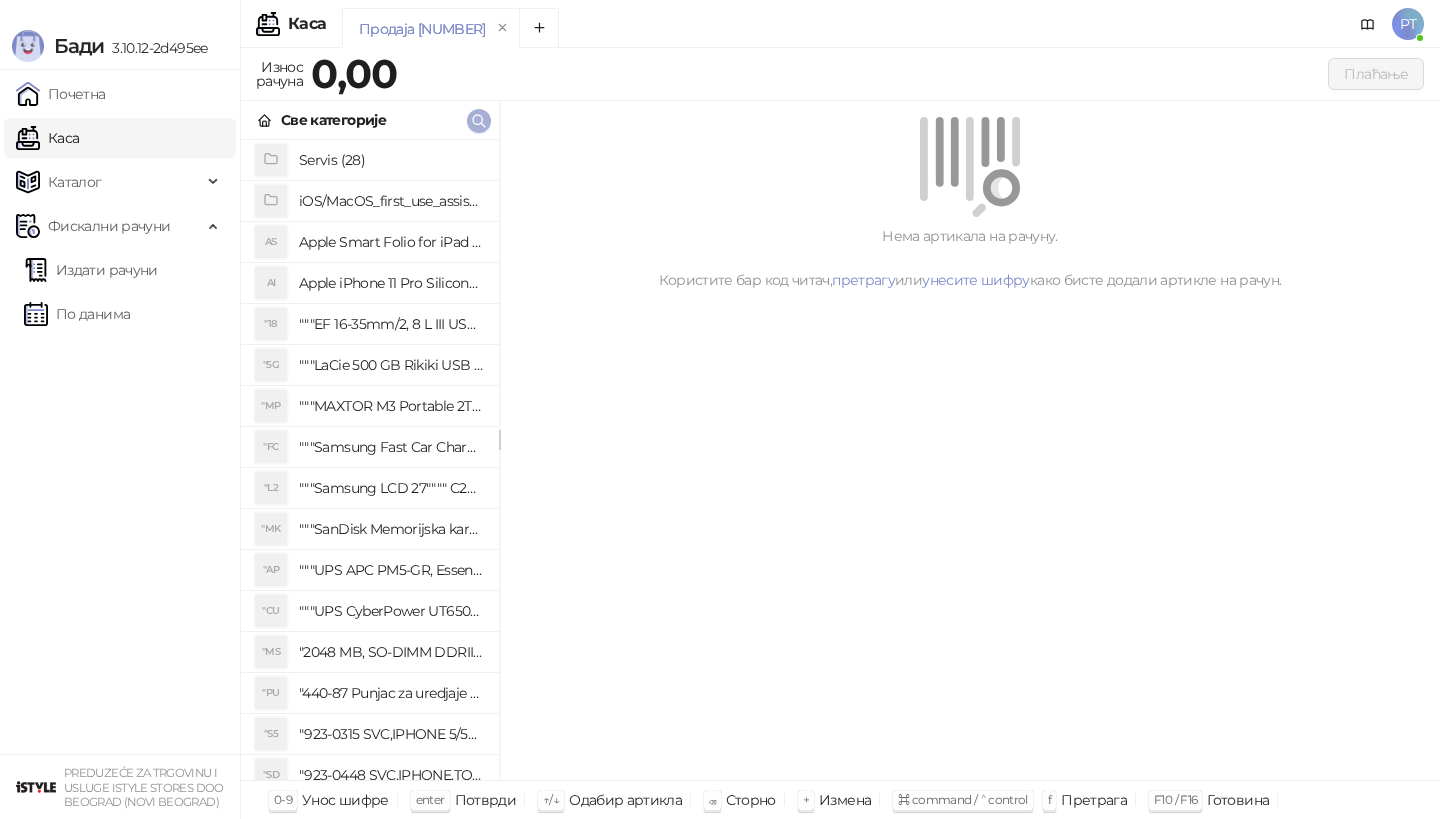 click at bounding box center (479, 121) 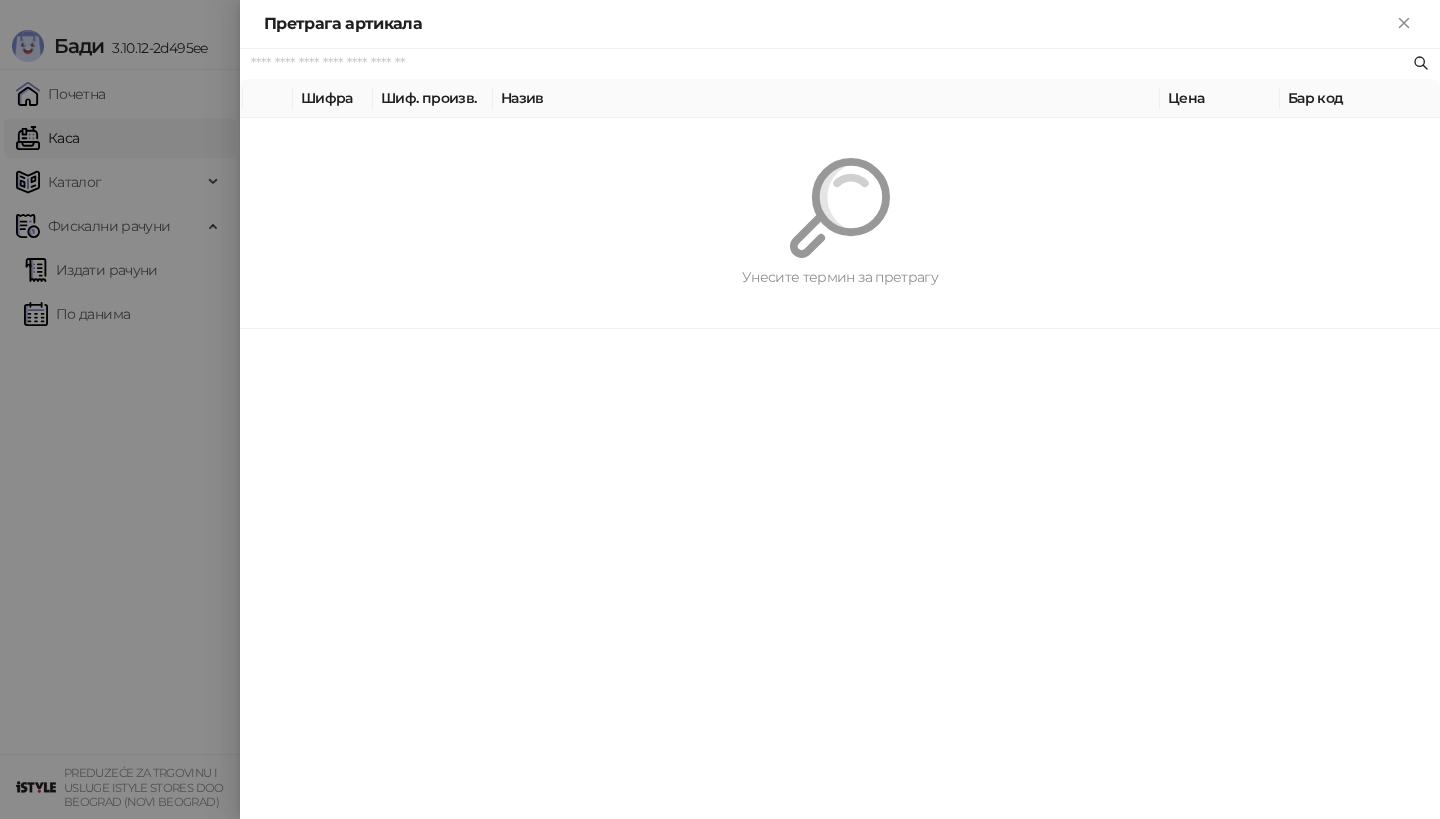 paste on "*********" 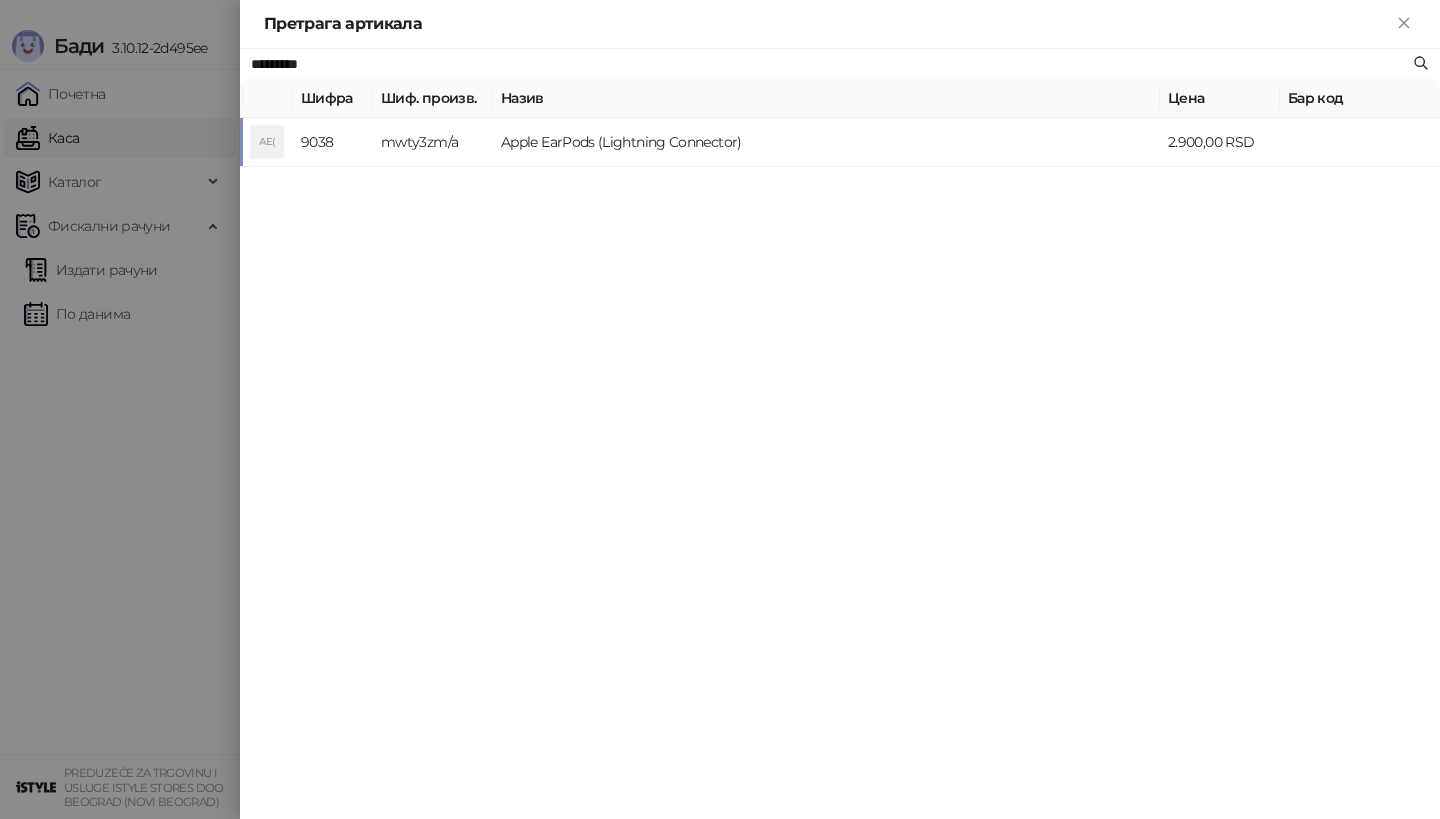 type on "*********" 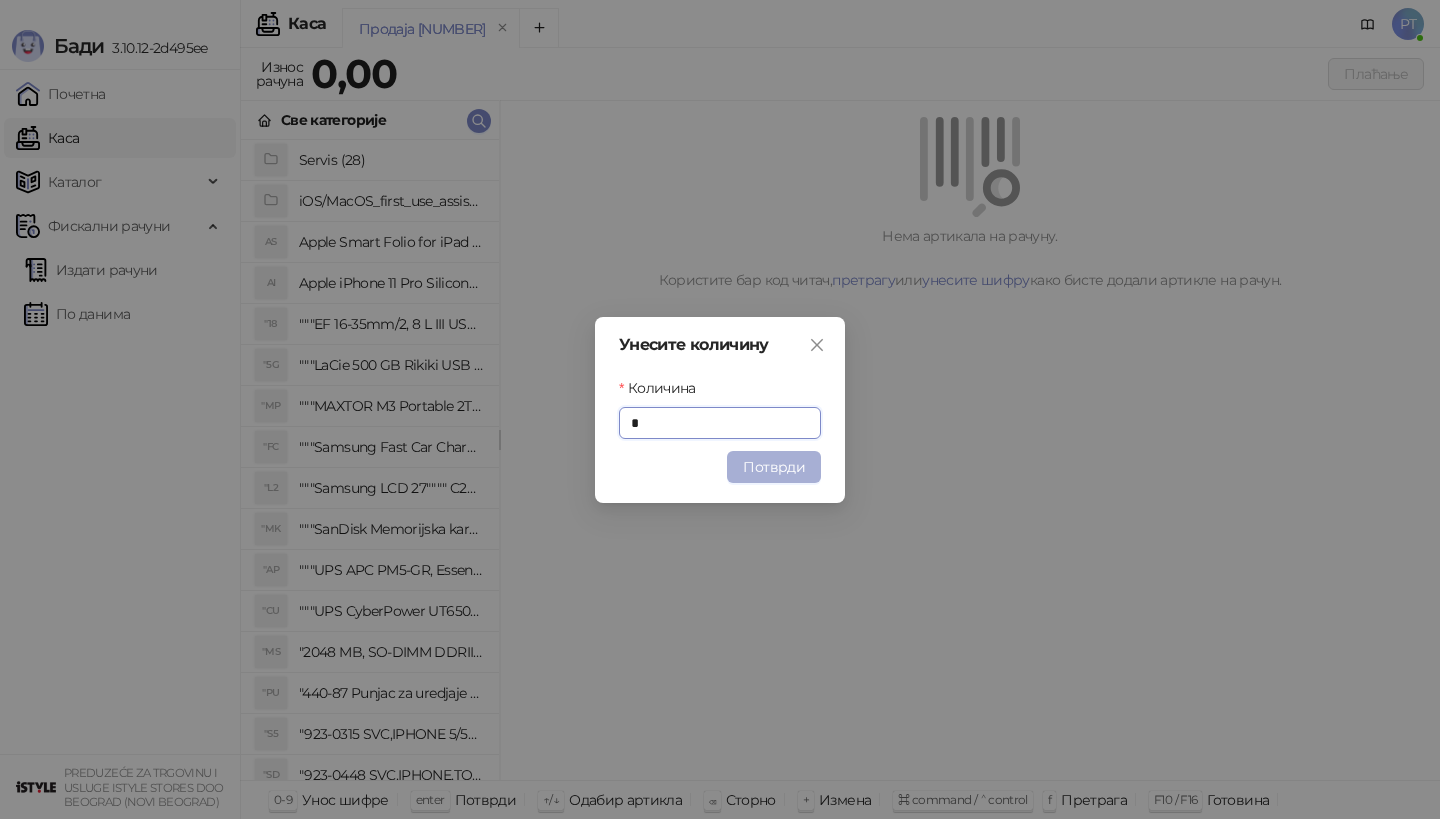 click on "Потврди" at bounding box center [774, 467] 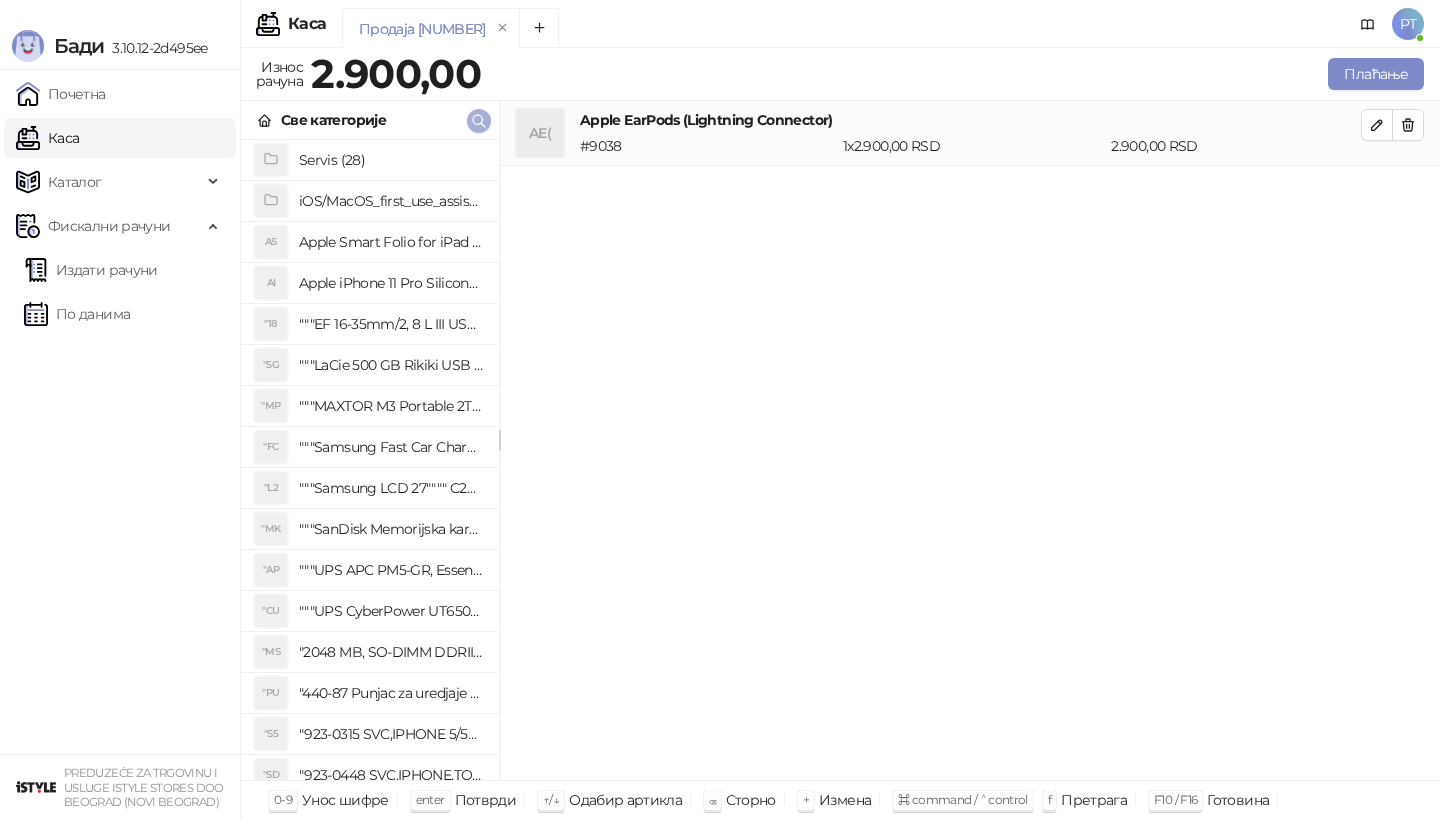 type 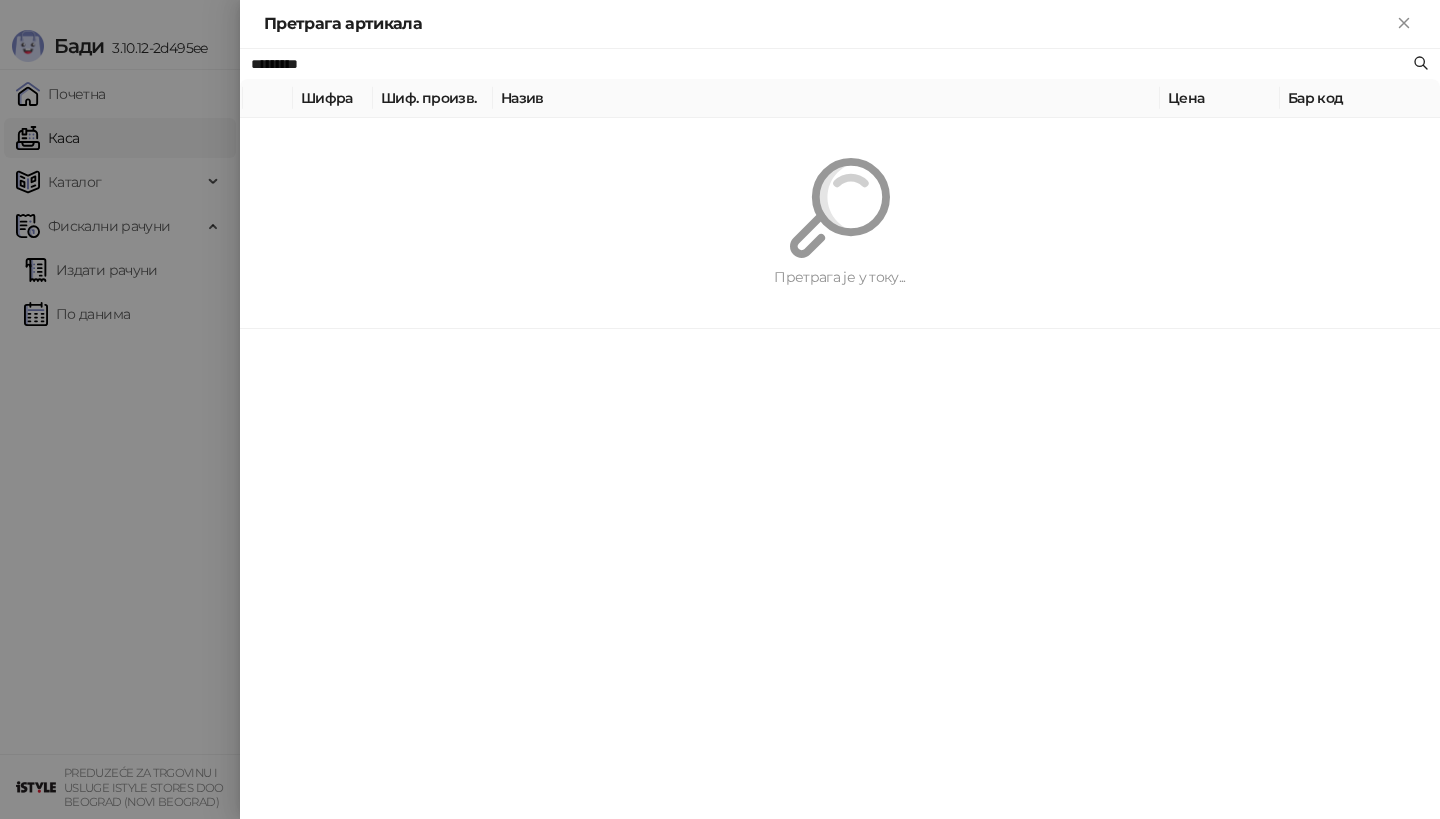 paste on "**********" 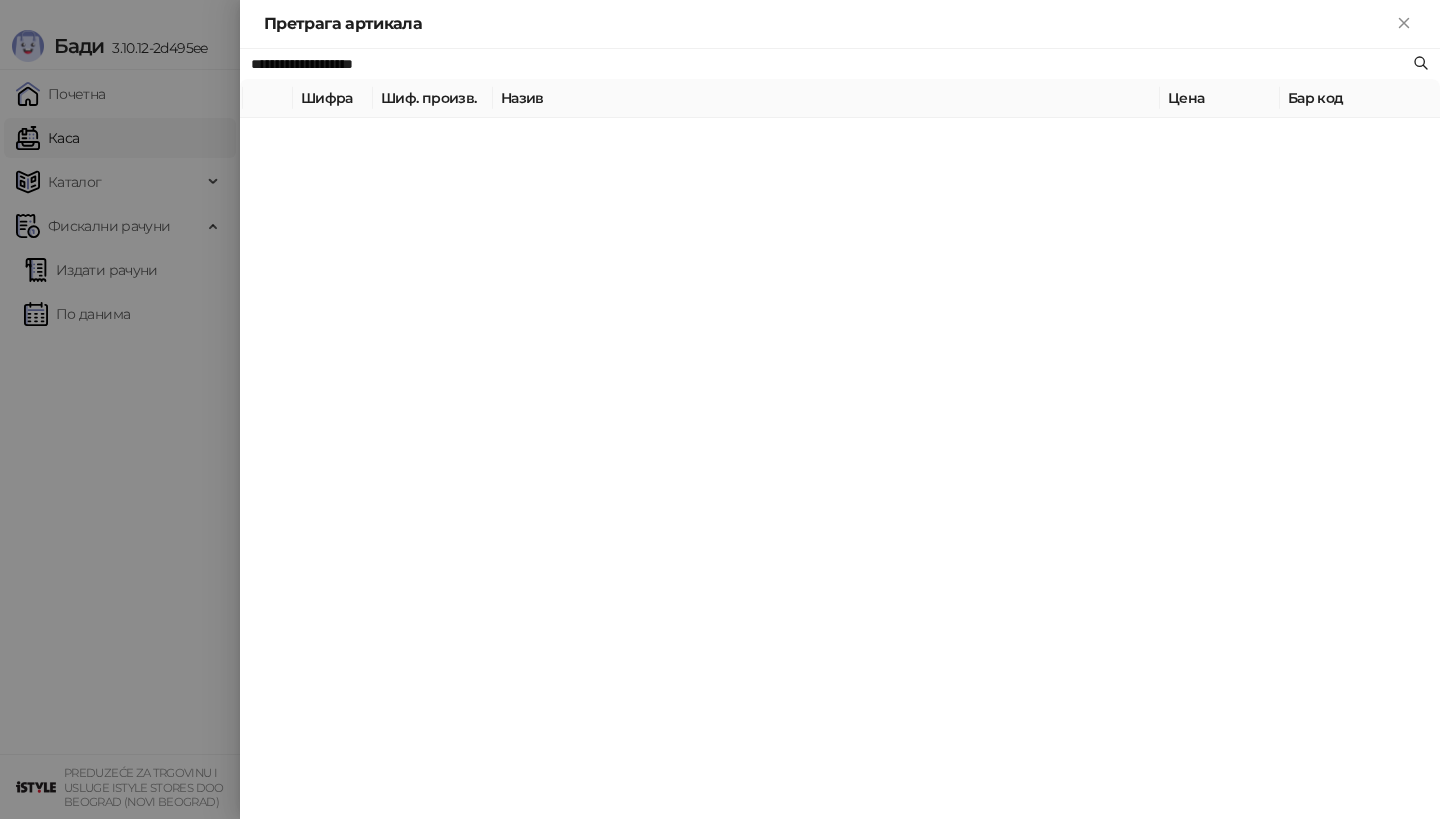 type on "**********" 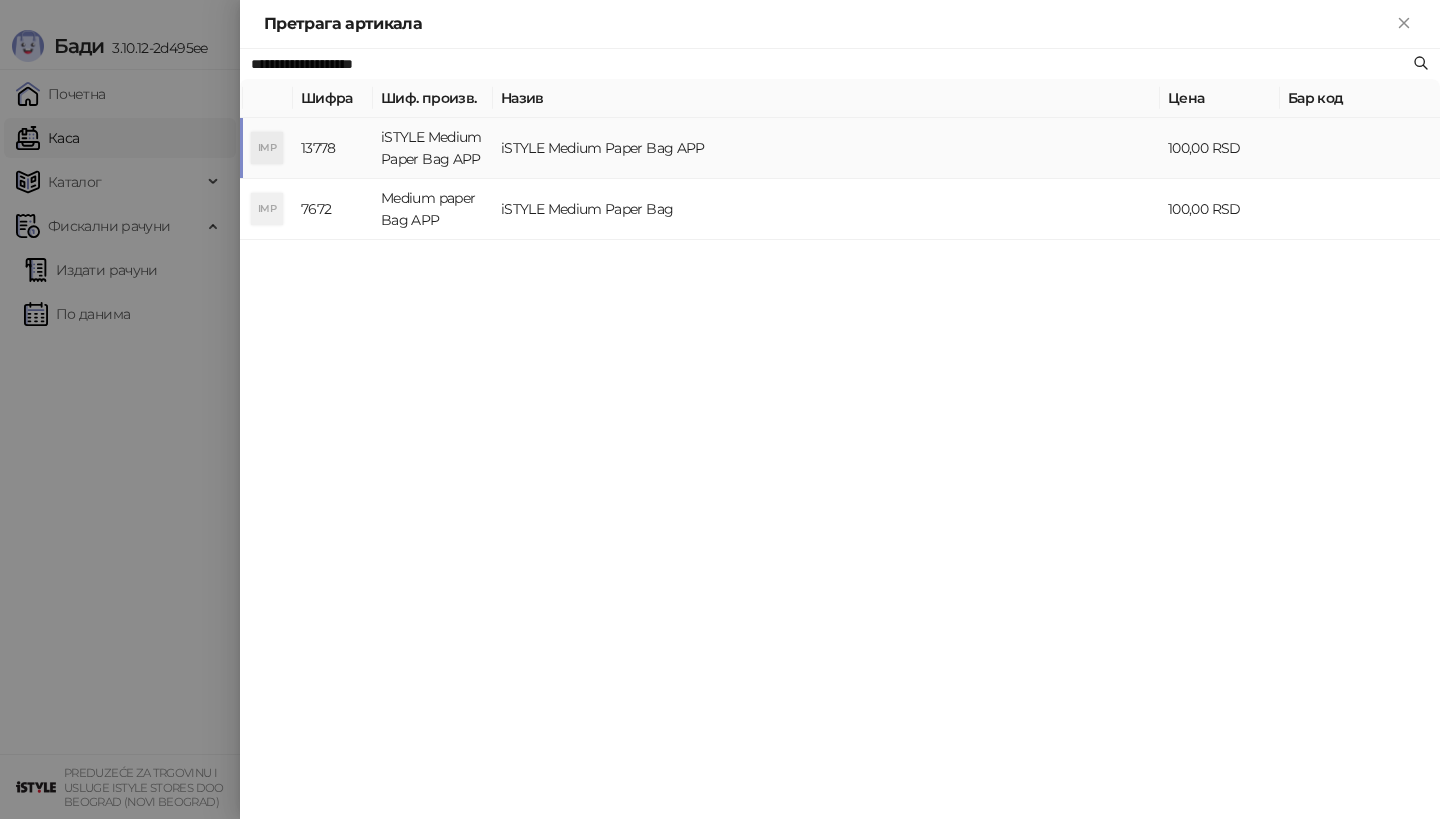 click on "iSTYLE Medium Paper Bag APP" at bounding box center [826, 148] 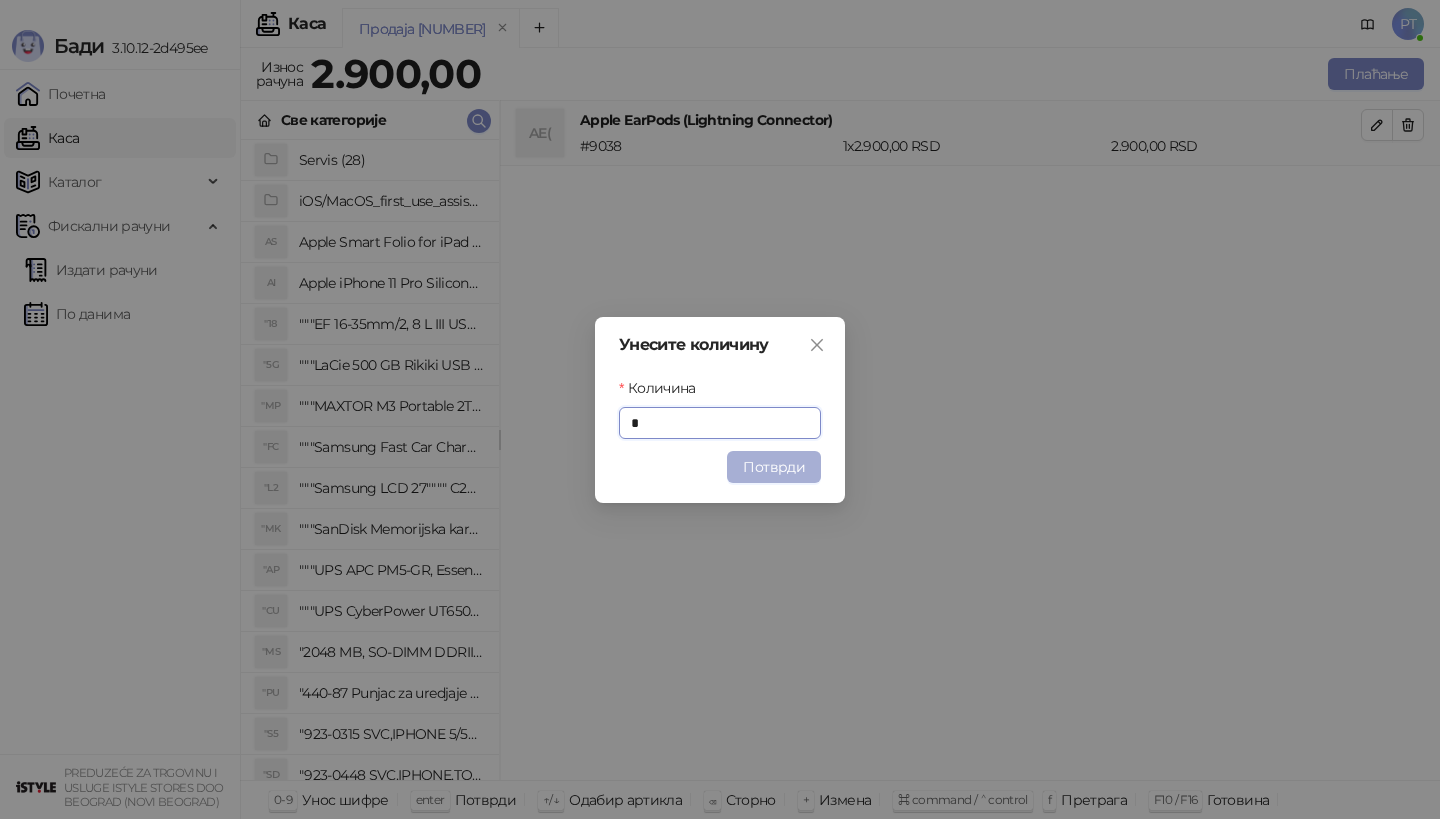 click on "Потврди" at bounding box center (774, 467) 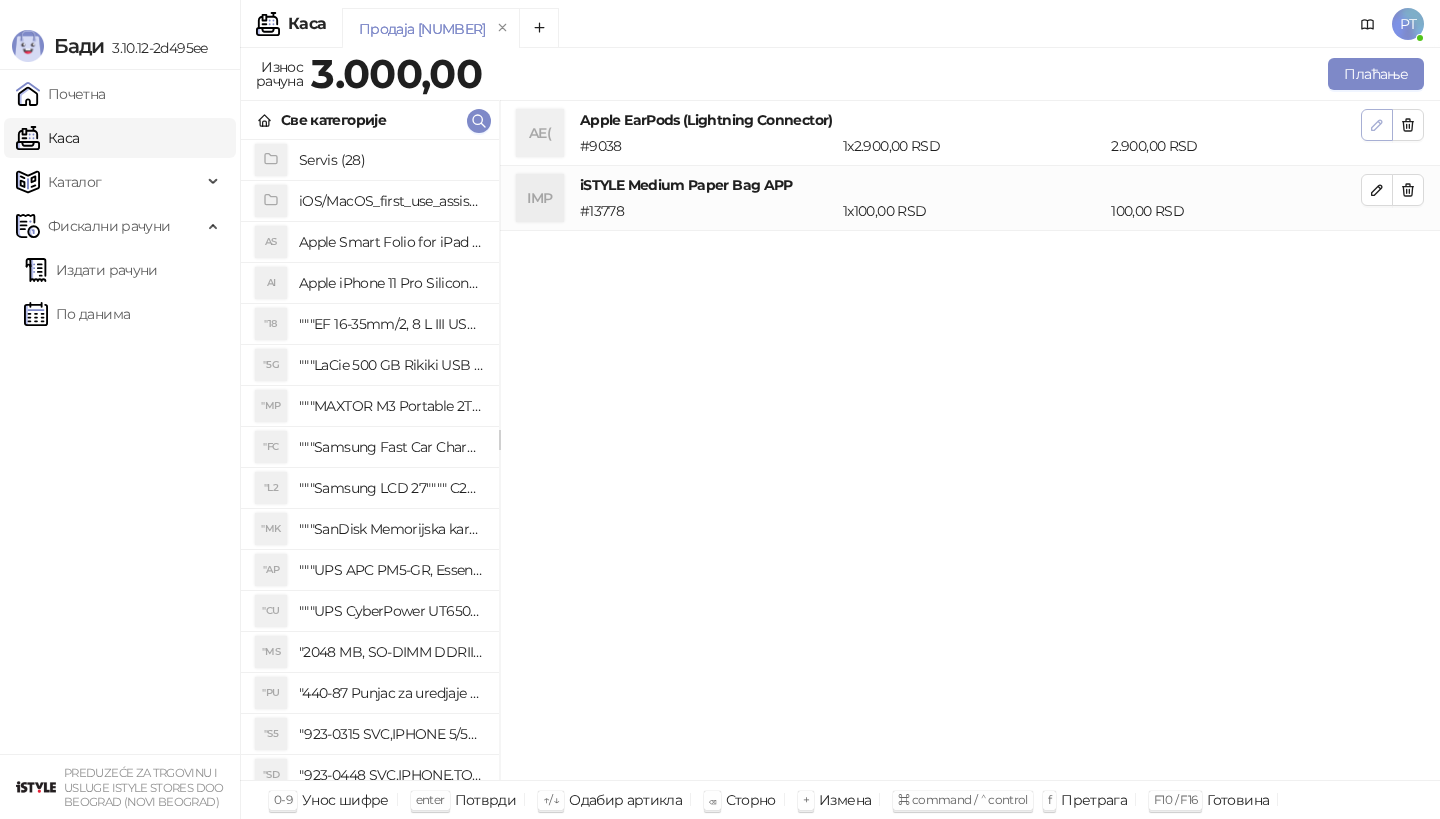 click 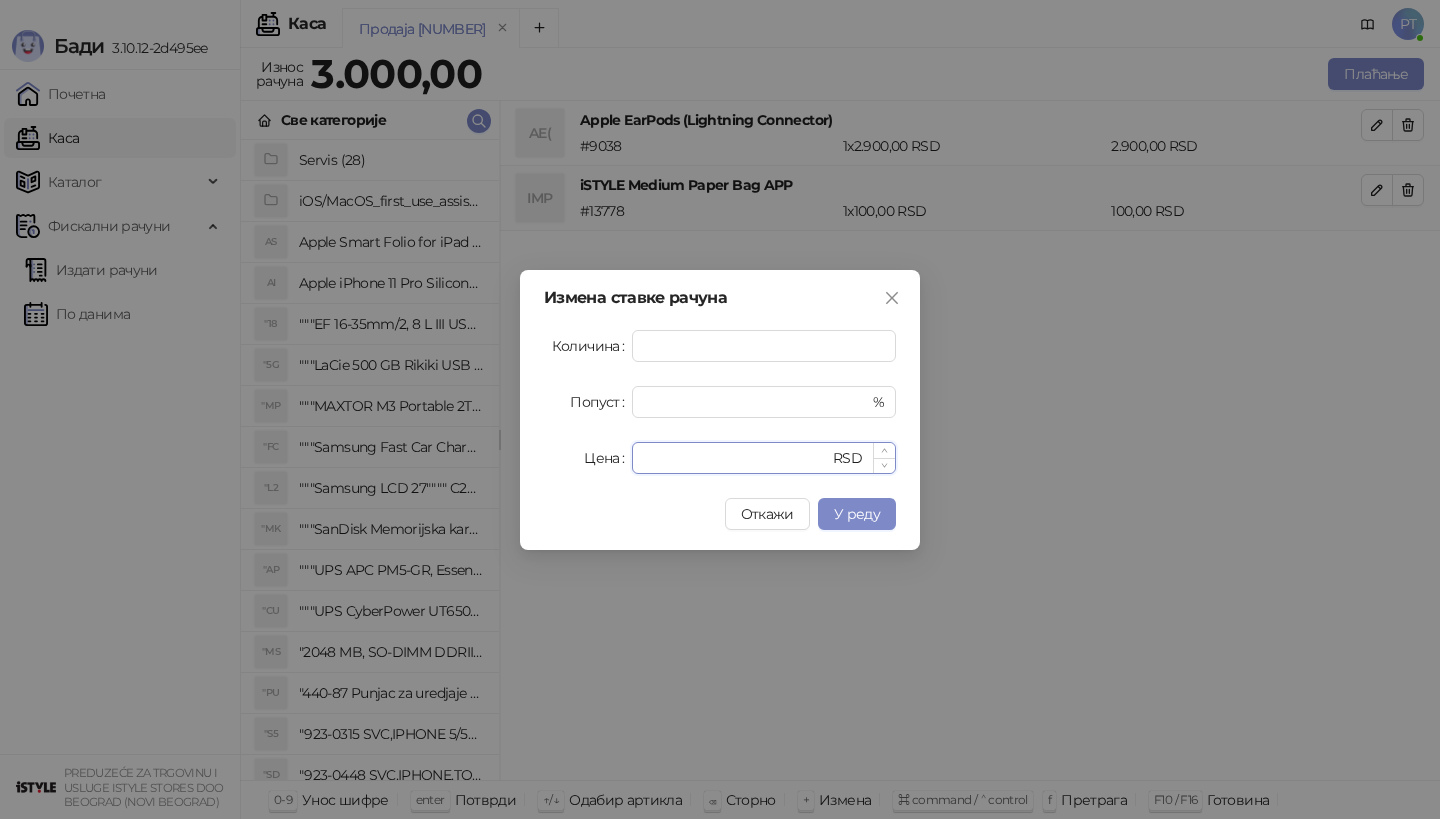 click on "****" at bounding box center (736, 458) 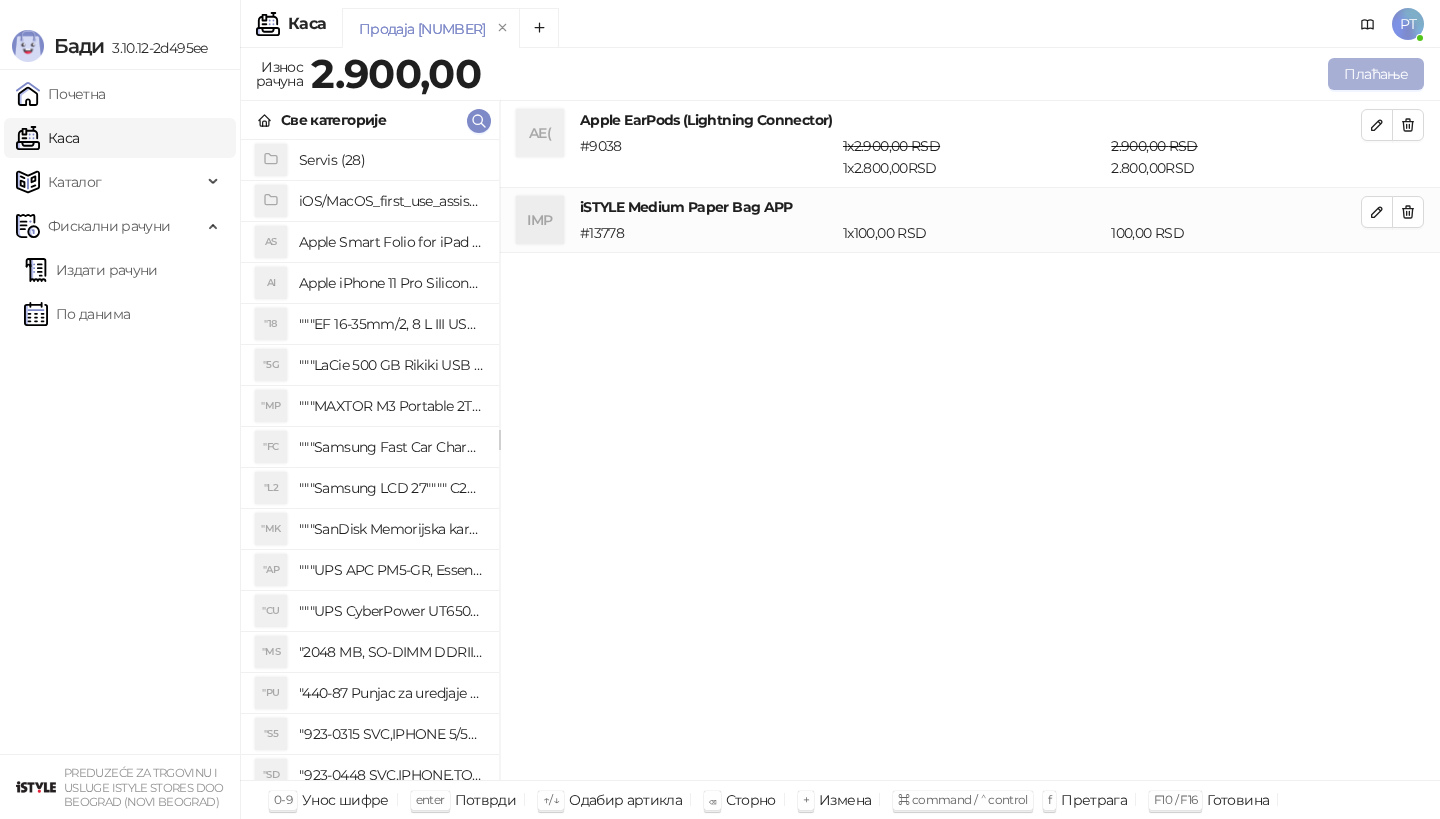 click on "Плаћање" at bounding box center (1376, 74) 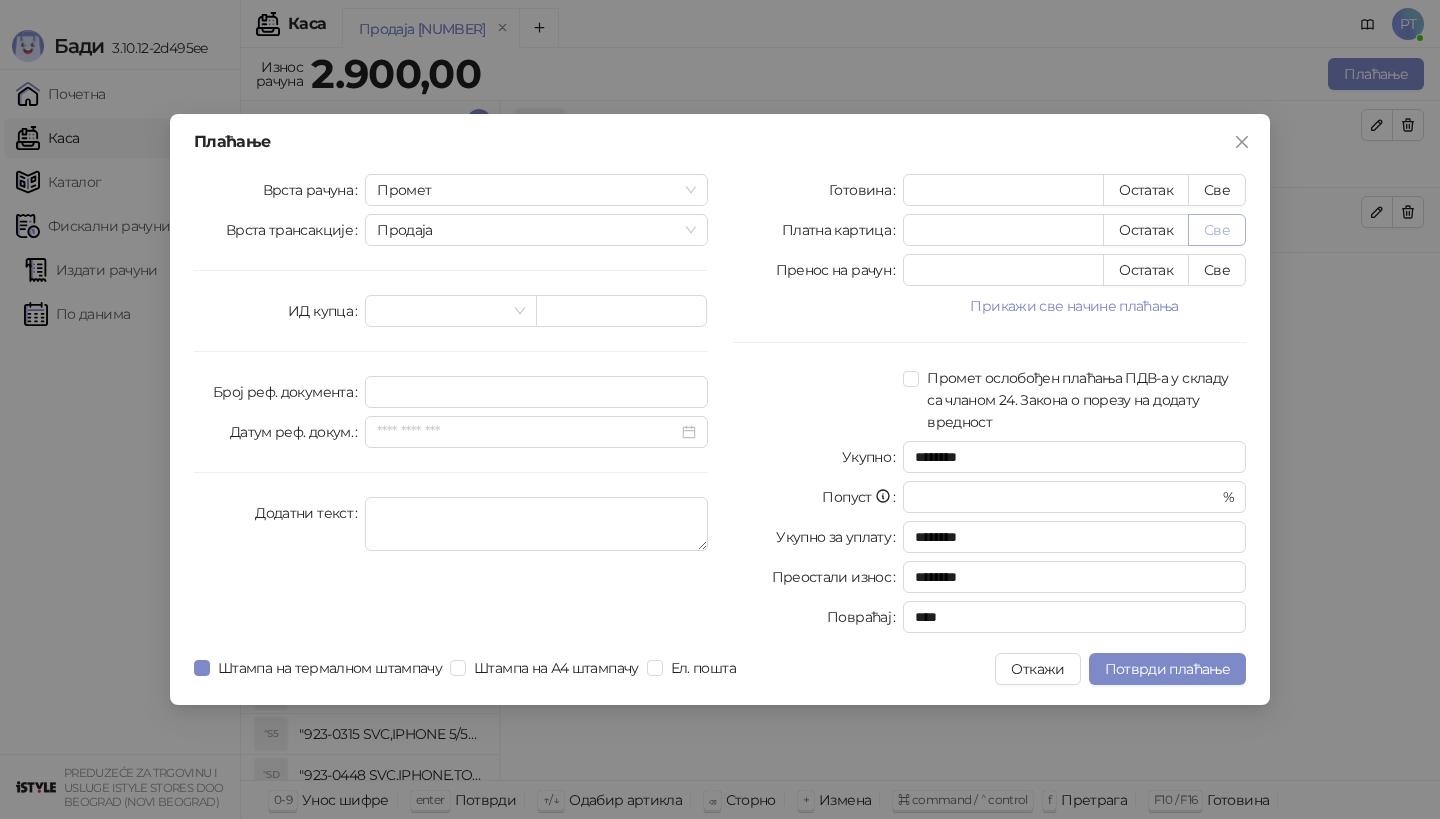 click on "Све" at bounding box center [1217, 230] 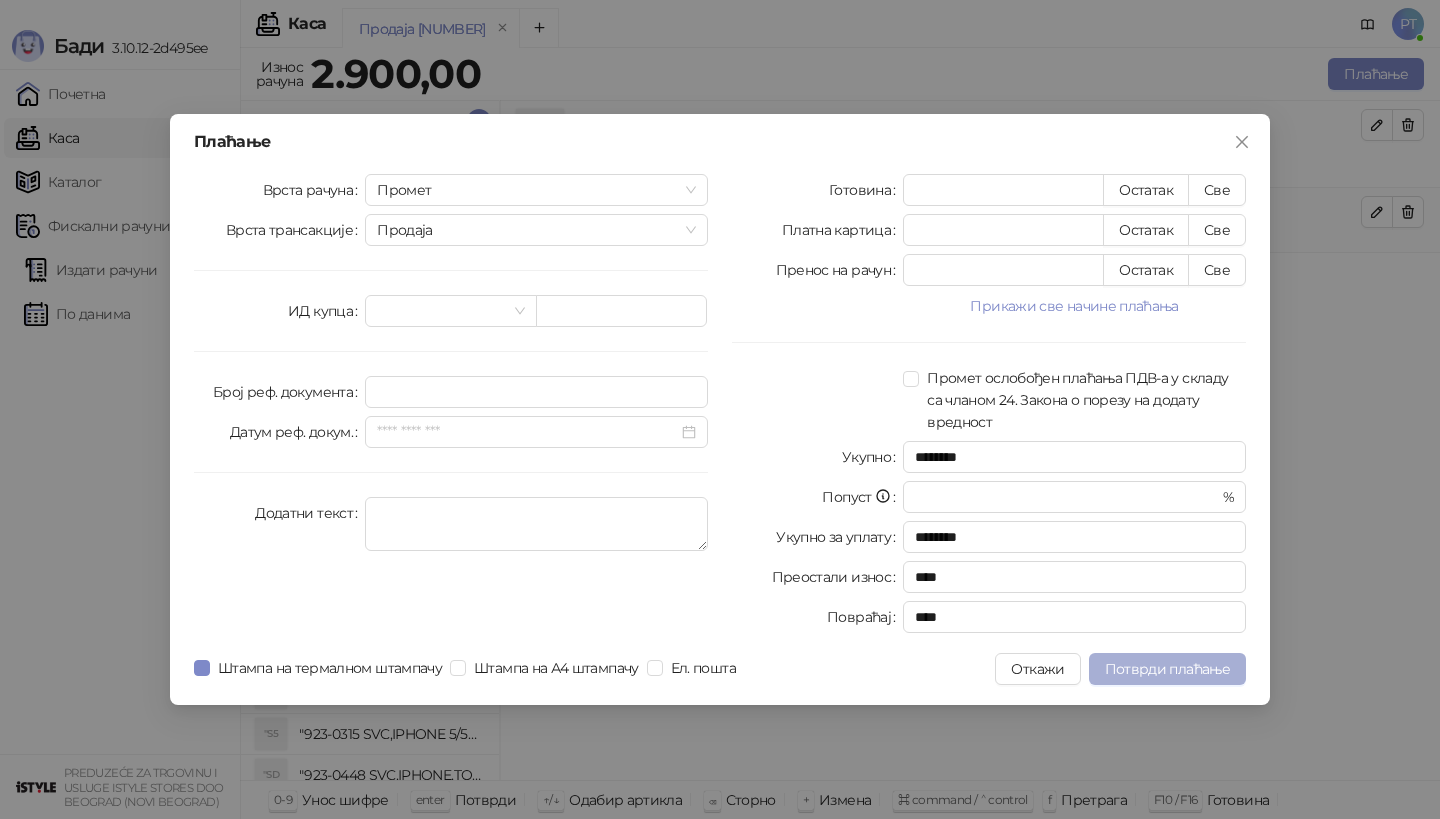click on "Потврди плаћање" at bounding box center [1167, 669] 